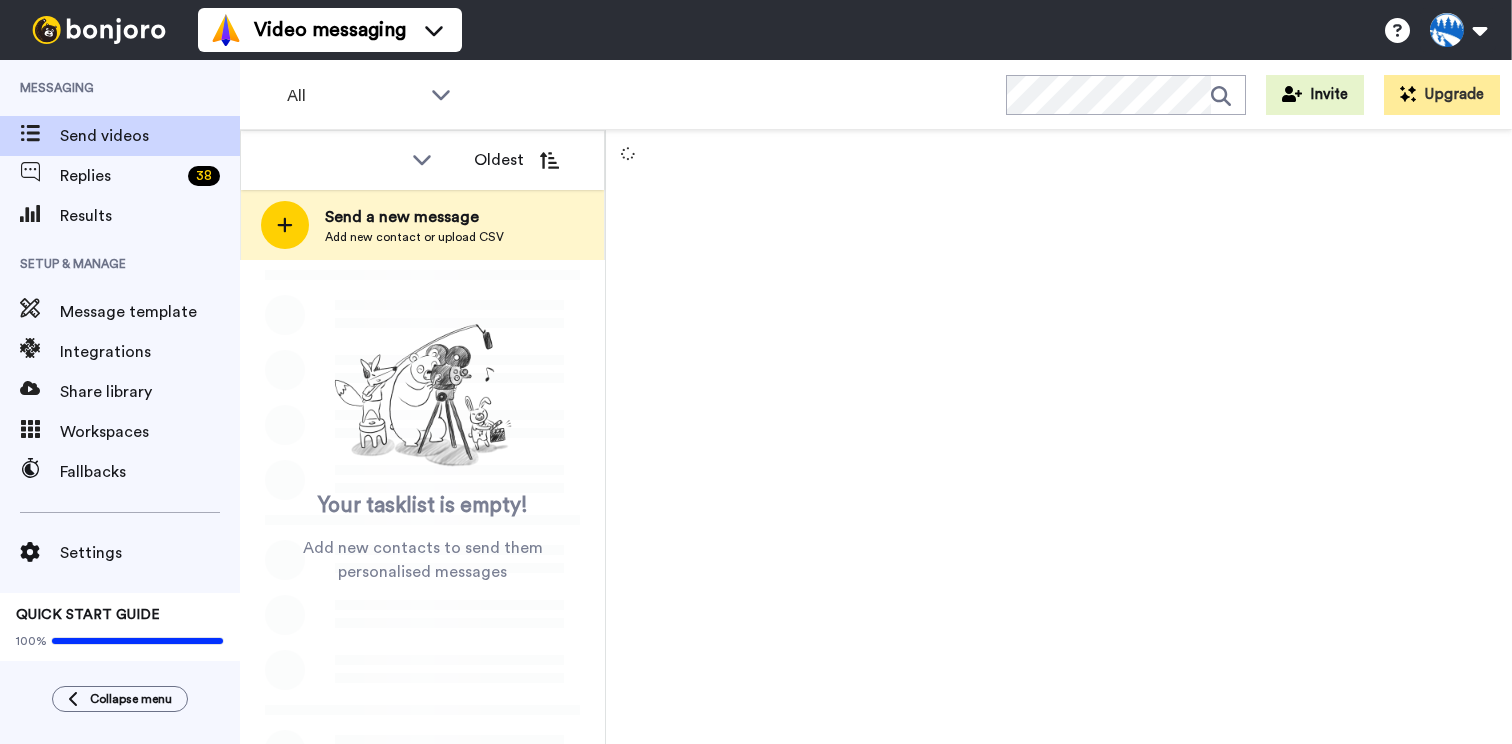 scroll, scrollTop: 0, scrollLeft: 0, axis: both 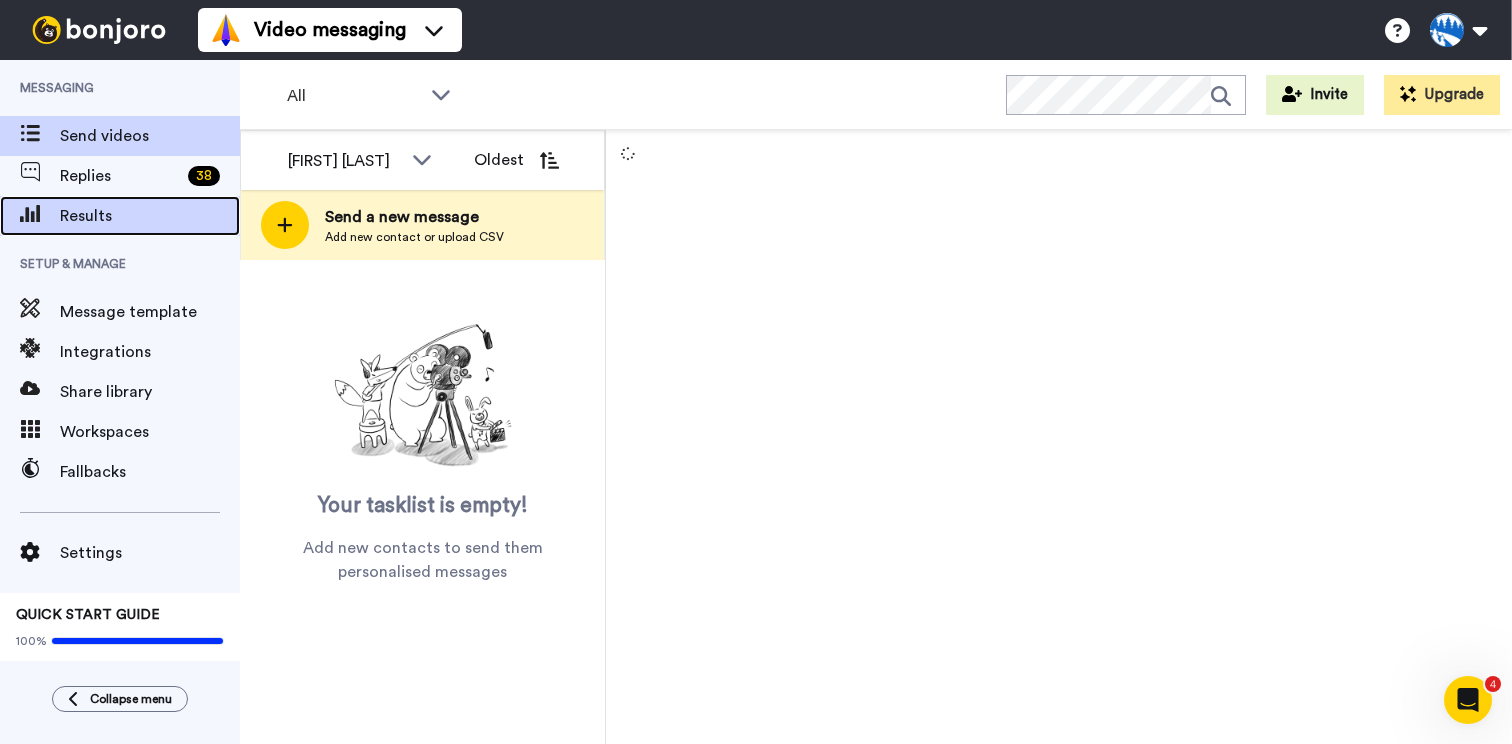 click on "Results" at bounding box center (120, 216) 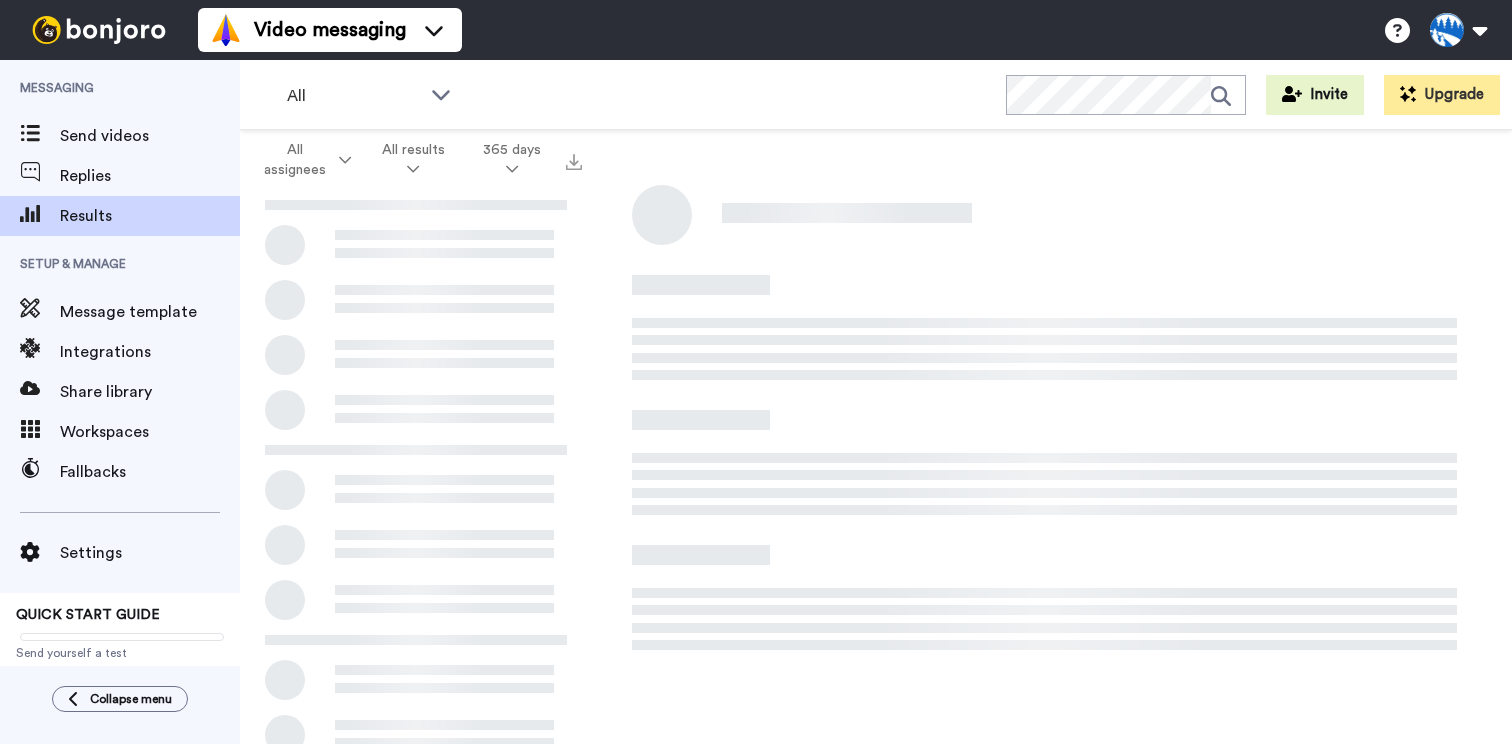 scroll, scrollTop: 0, scrollLeft: 0, axis: both 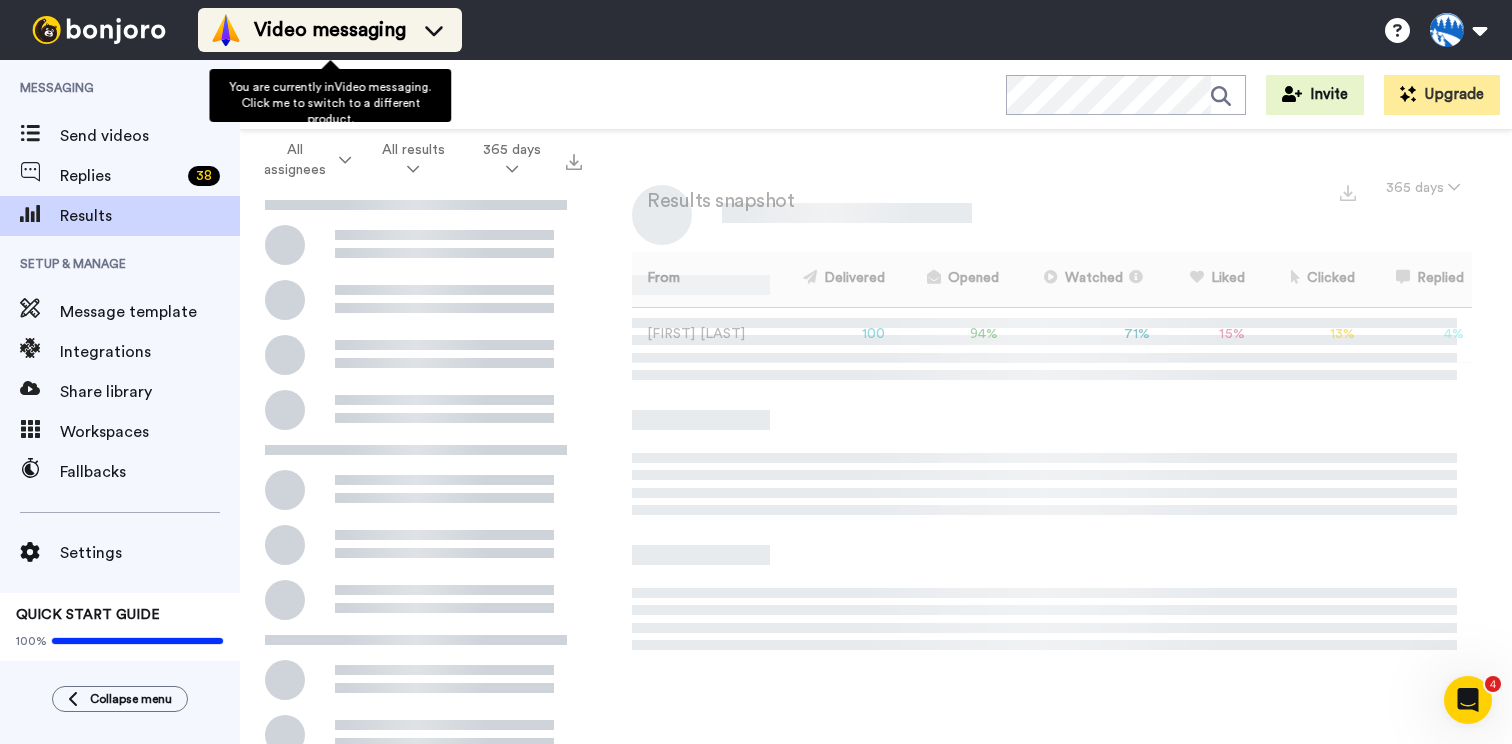 click on "Video messaging" at bounding box center (330, 30) 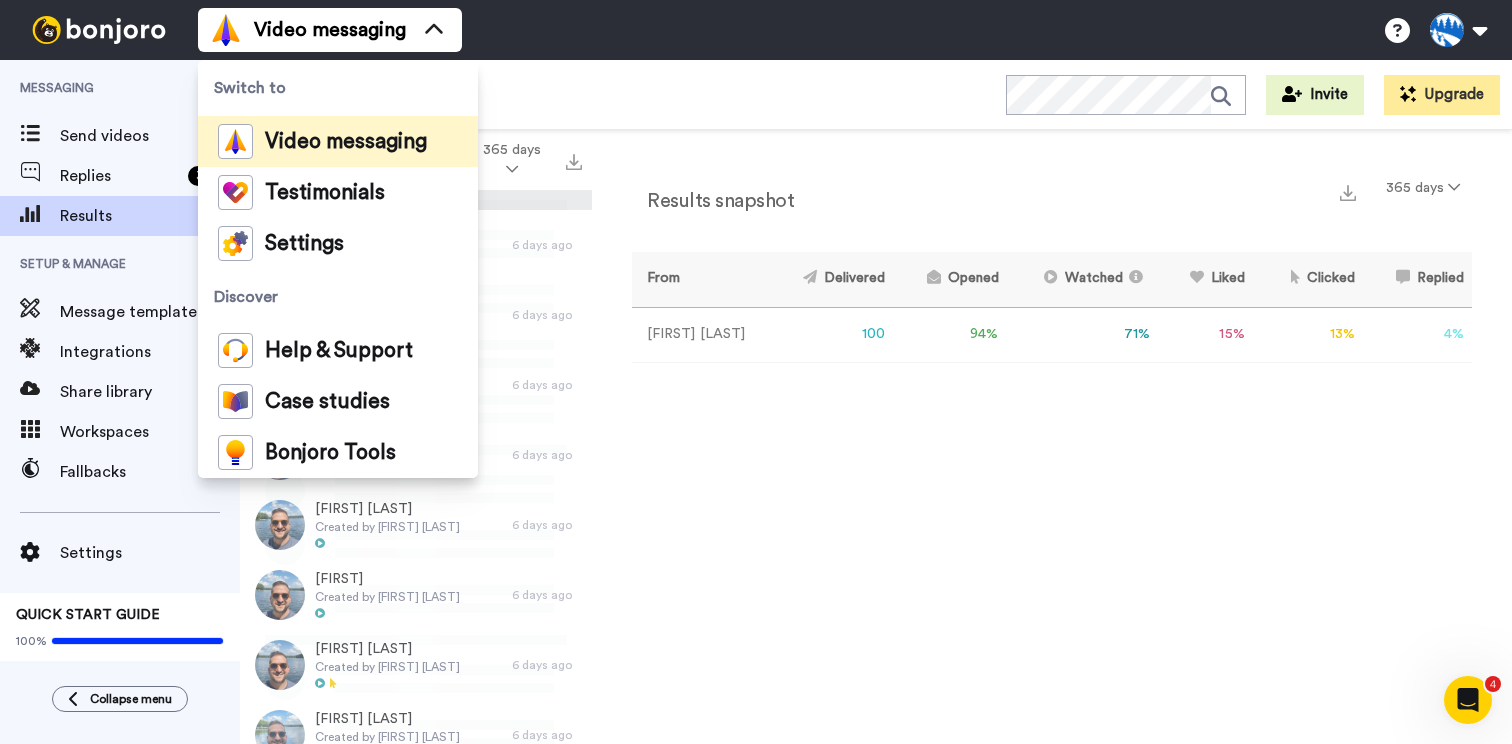 click on "Video messaging Switch to Video messaging Testimonials Settings Discover Help & Support Case studies Bonjoro Tools   Help docs   Settings" at bounding box center (855, 30) 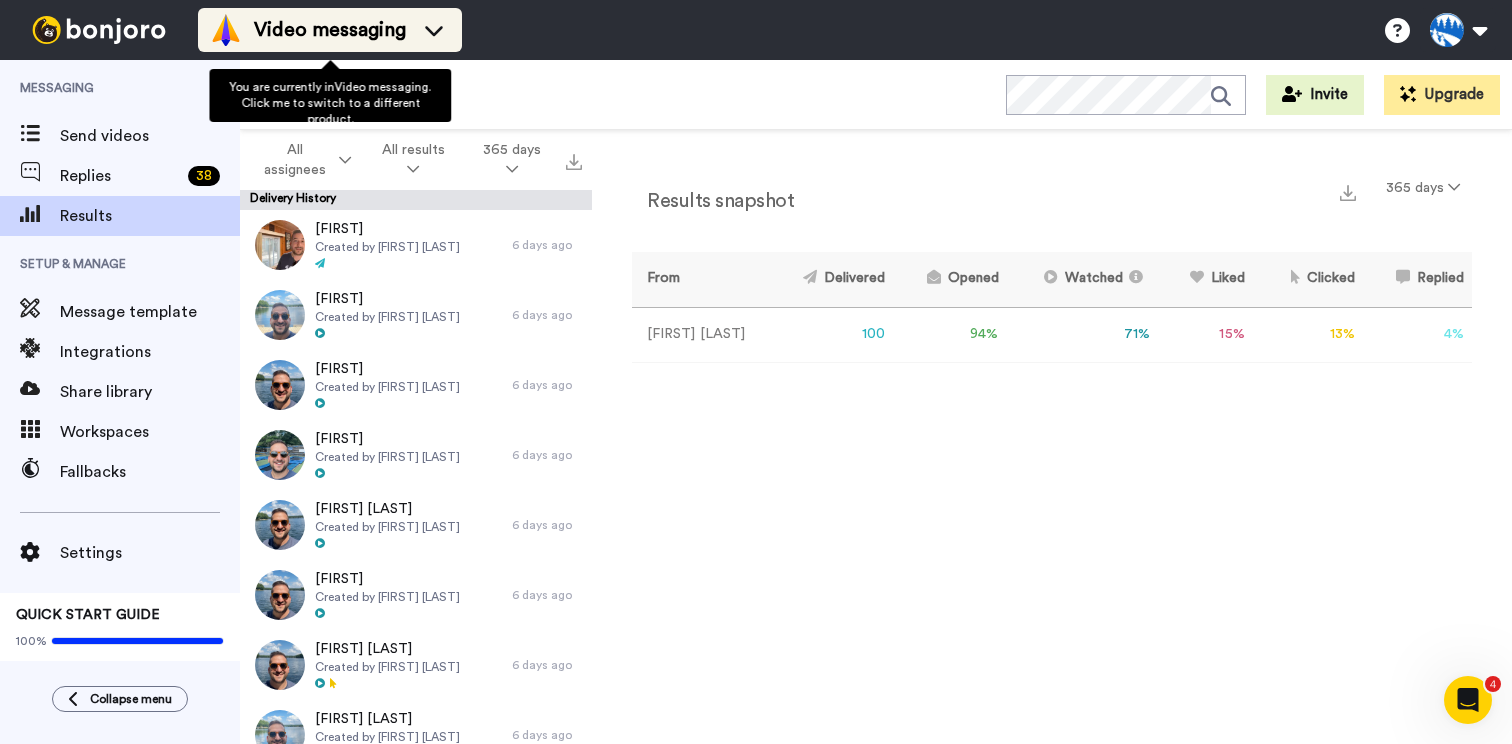 click on "Video messaging" at bounding box center [330, 30] 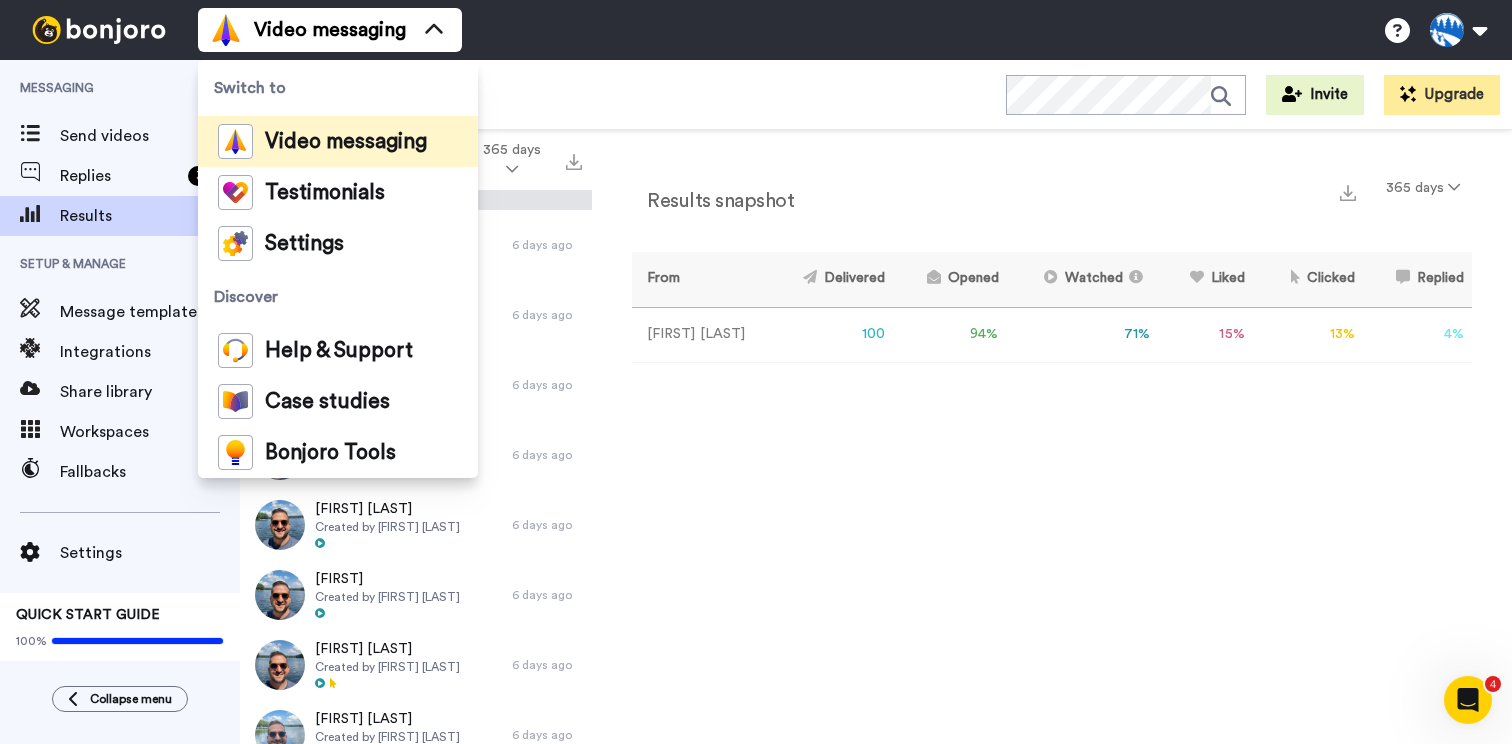click on "Video messaging Switch to Video messaging Testimonials Settings Discover Help & Support Case studies Bonjoro Tools   Help docs   Settings" at bounding box center (855, 30) 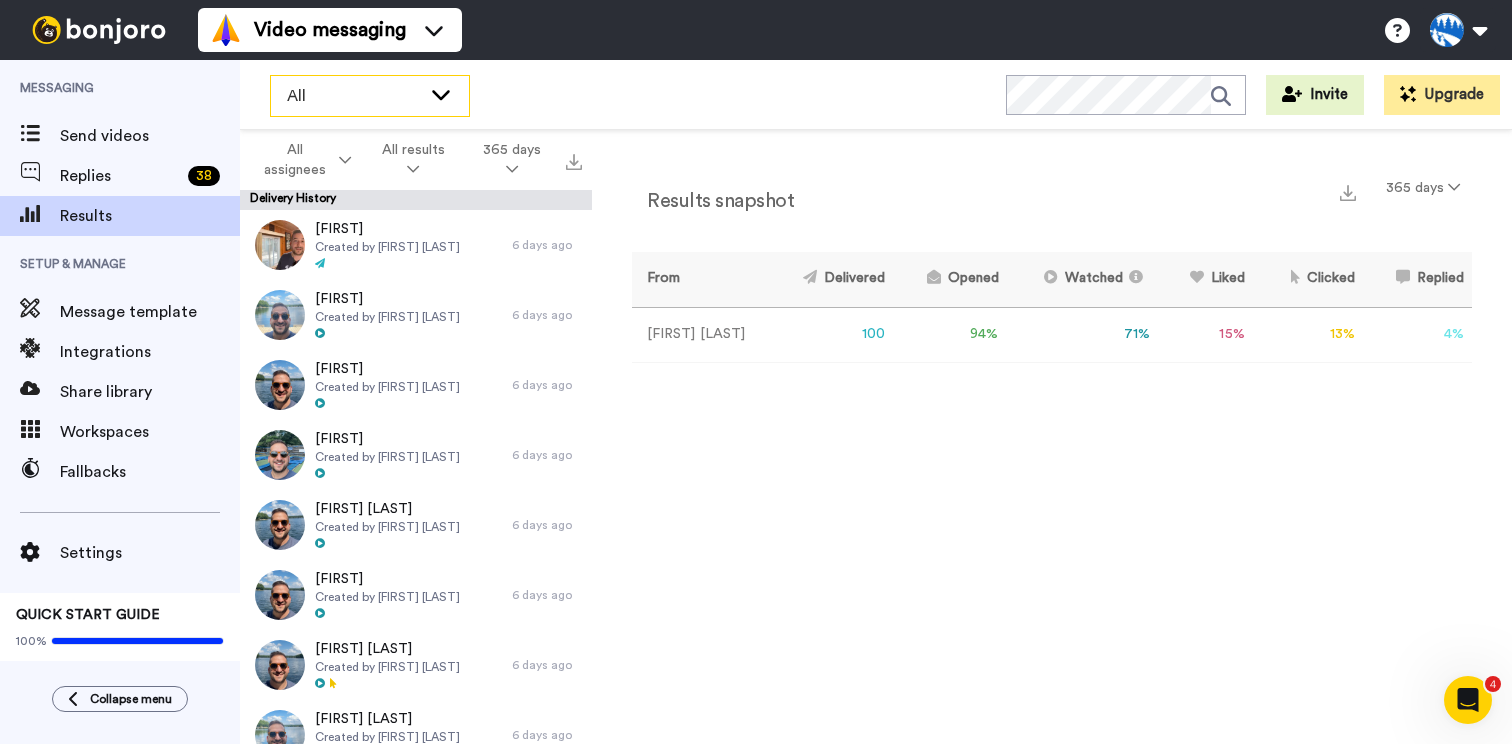 click on "All" at bounding box center (370, 96) 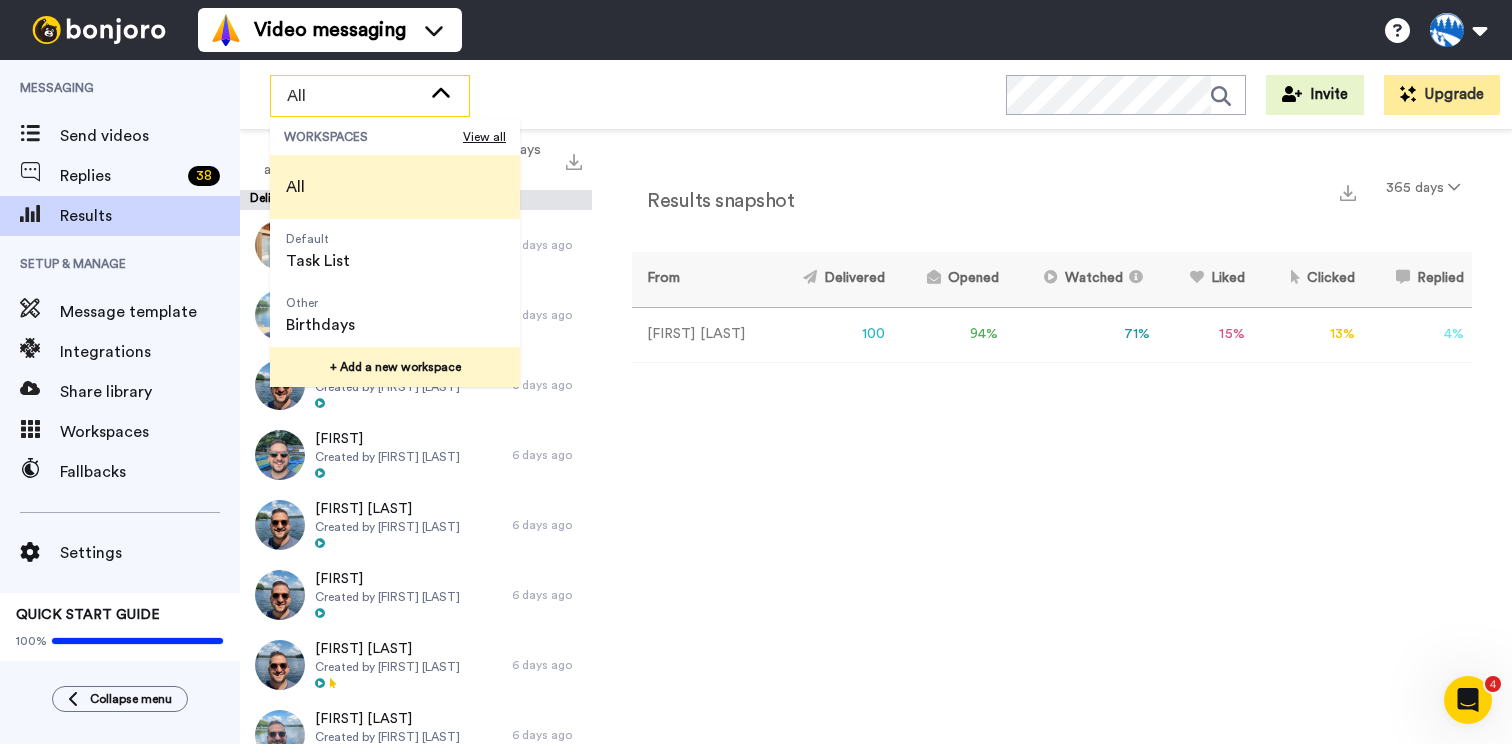 click on "+ Add a new workspace" at bounding box center (395, 367) 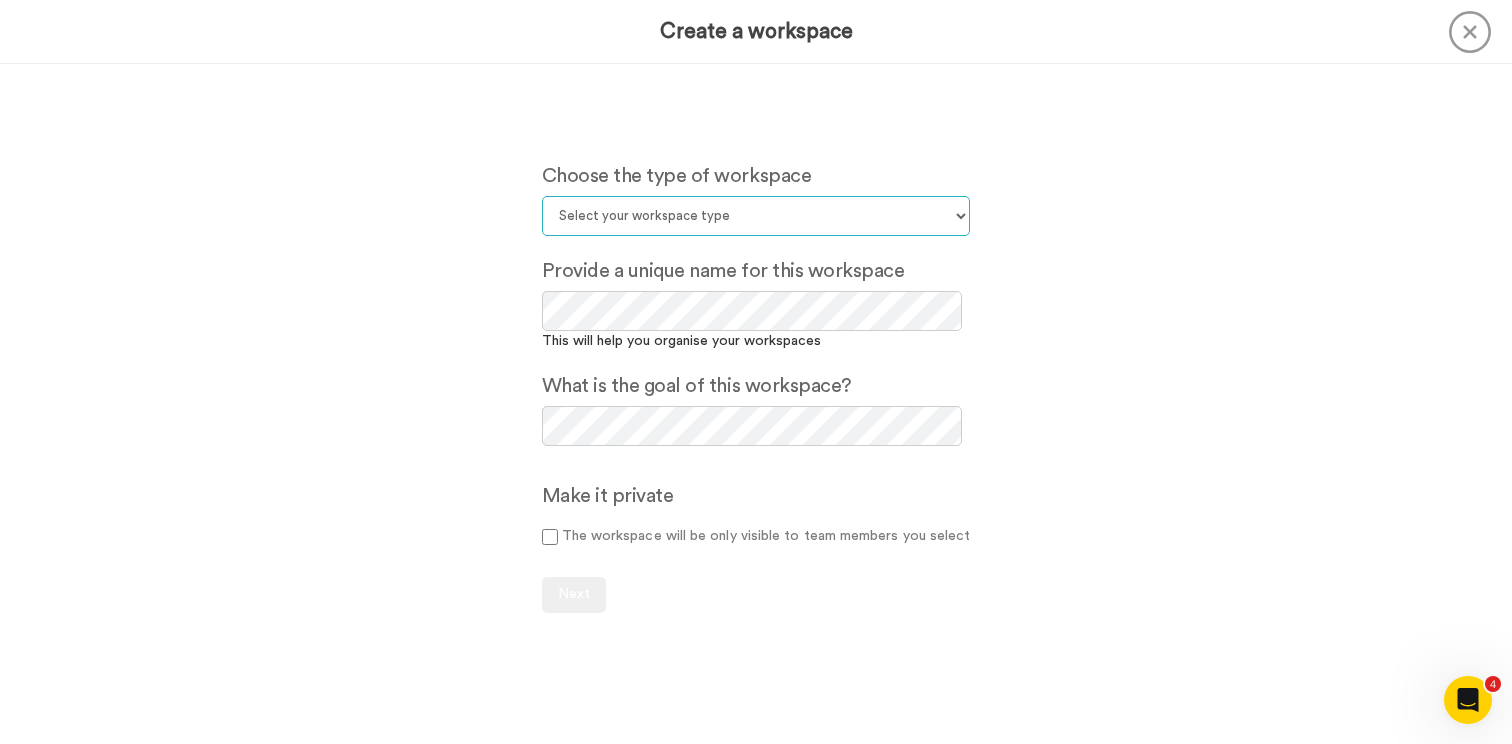 click on "Select your workspace type Default Onboarding Activation Retention Team updates Prospecting Lead Conversion Thanking Upselling Seasonal Other" at bounding box center [756, 216] 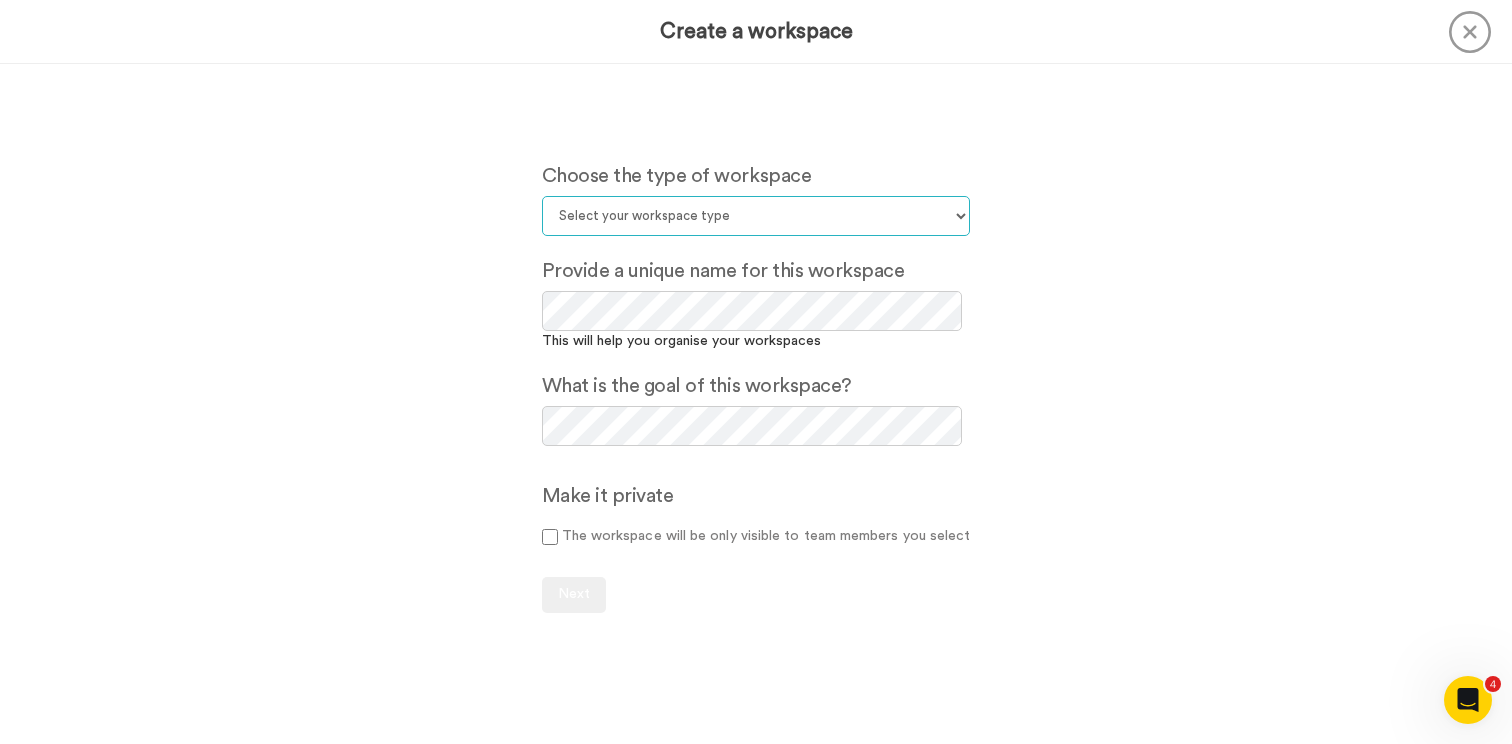 select on "Other" 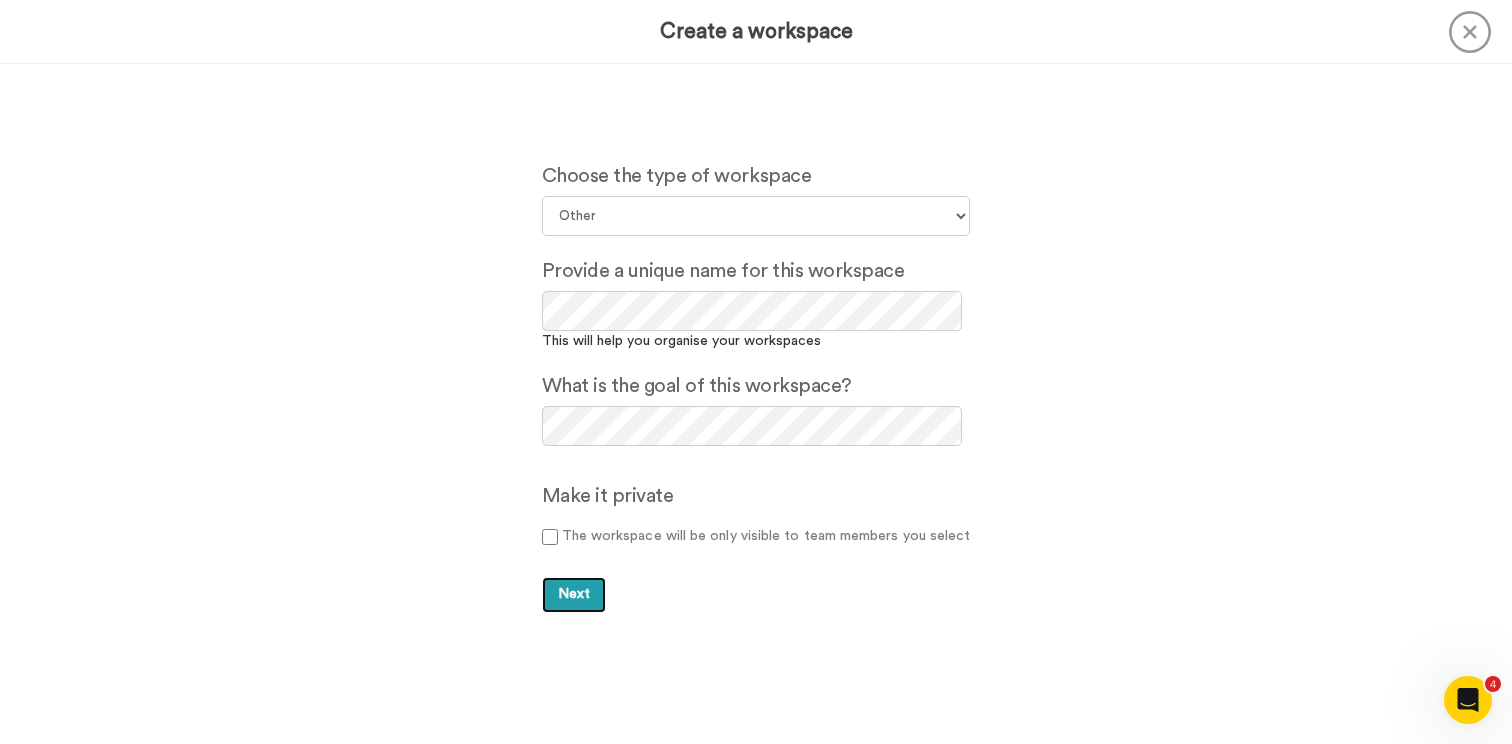 click on "Next" at bounding box center [574, 594] 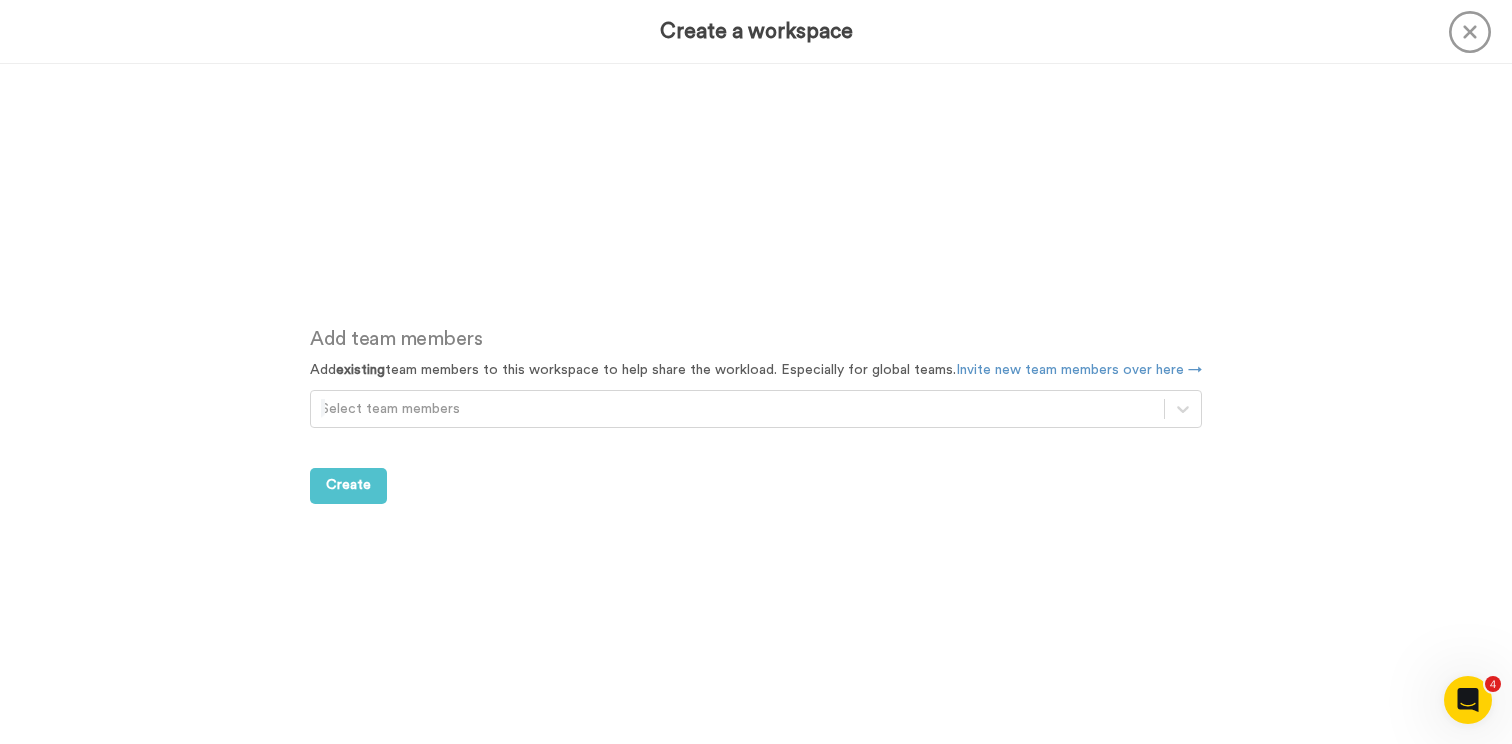 scroll, scrollTop: 680, scrollLeft: 0, axis: vertical 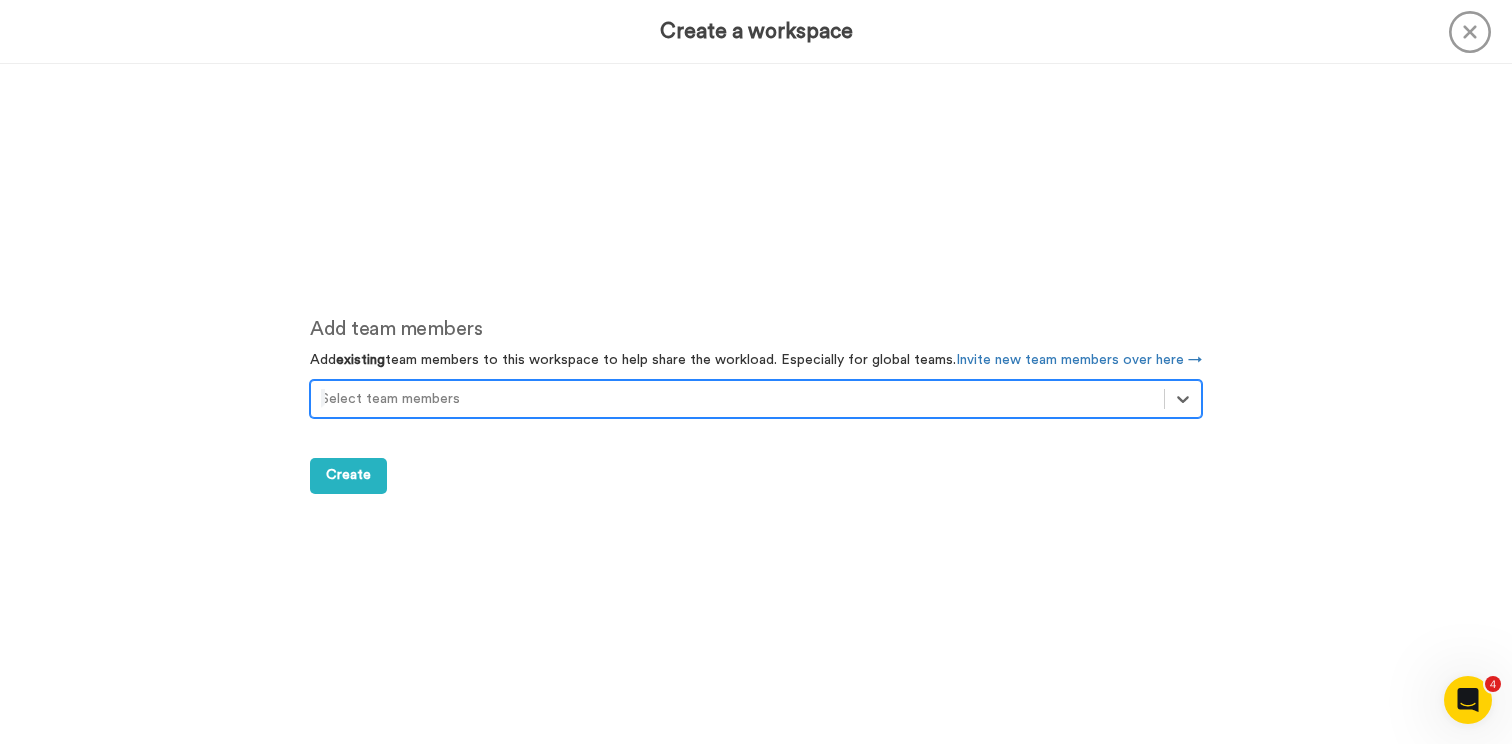 click on "Add team members Add  existing  team members to this workspace to help share the workload. Especially for global teams.  Invite new team members over here → option , selected.   Select is focused ,type to refine list, press Down to open the menu,  press left to focus selected values Select team members Create" at bounding box center (756, 404) 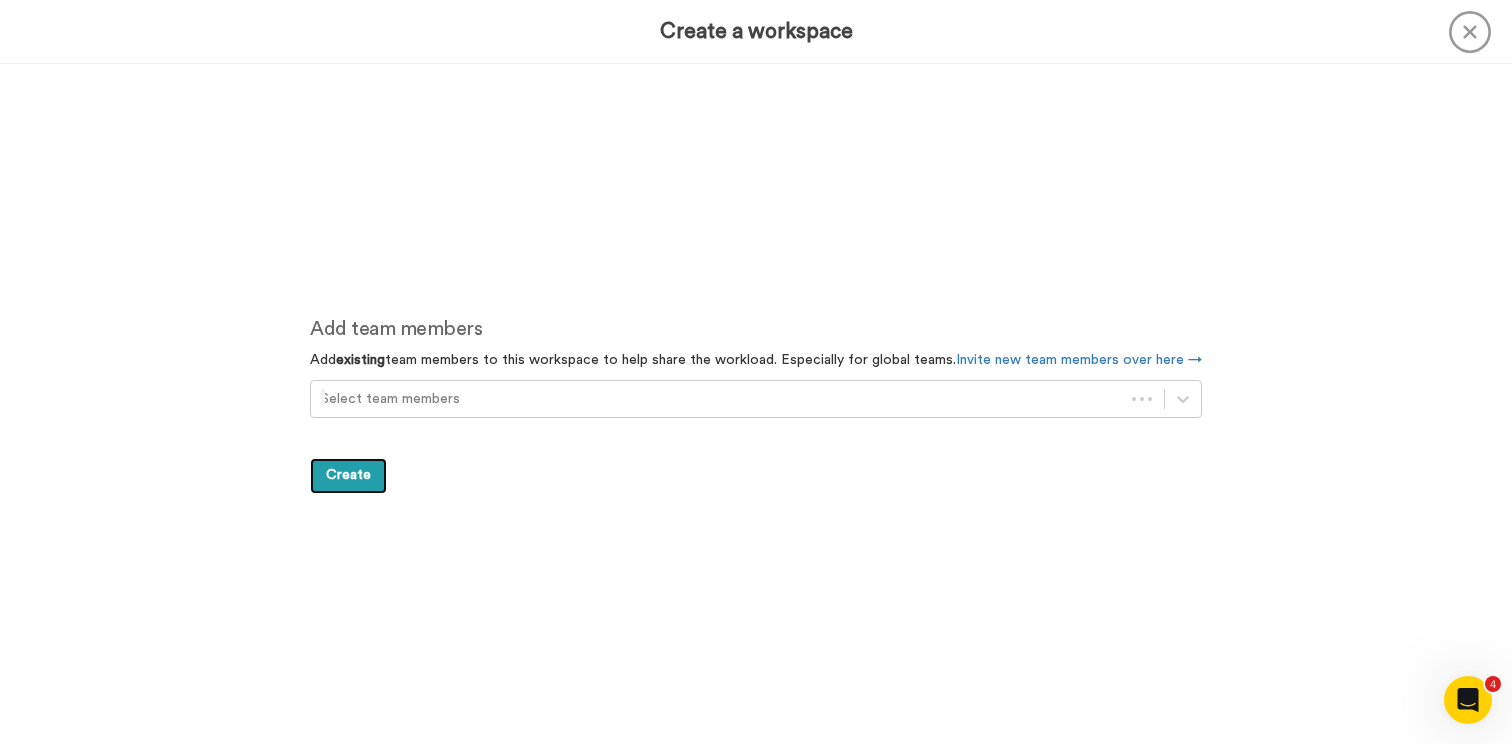 click on "Create" at bounding box center (348, 476) 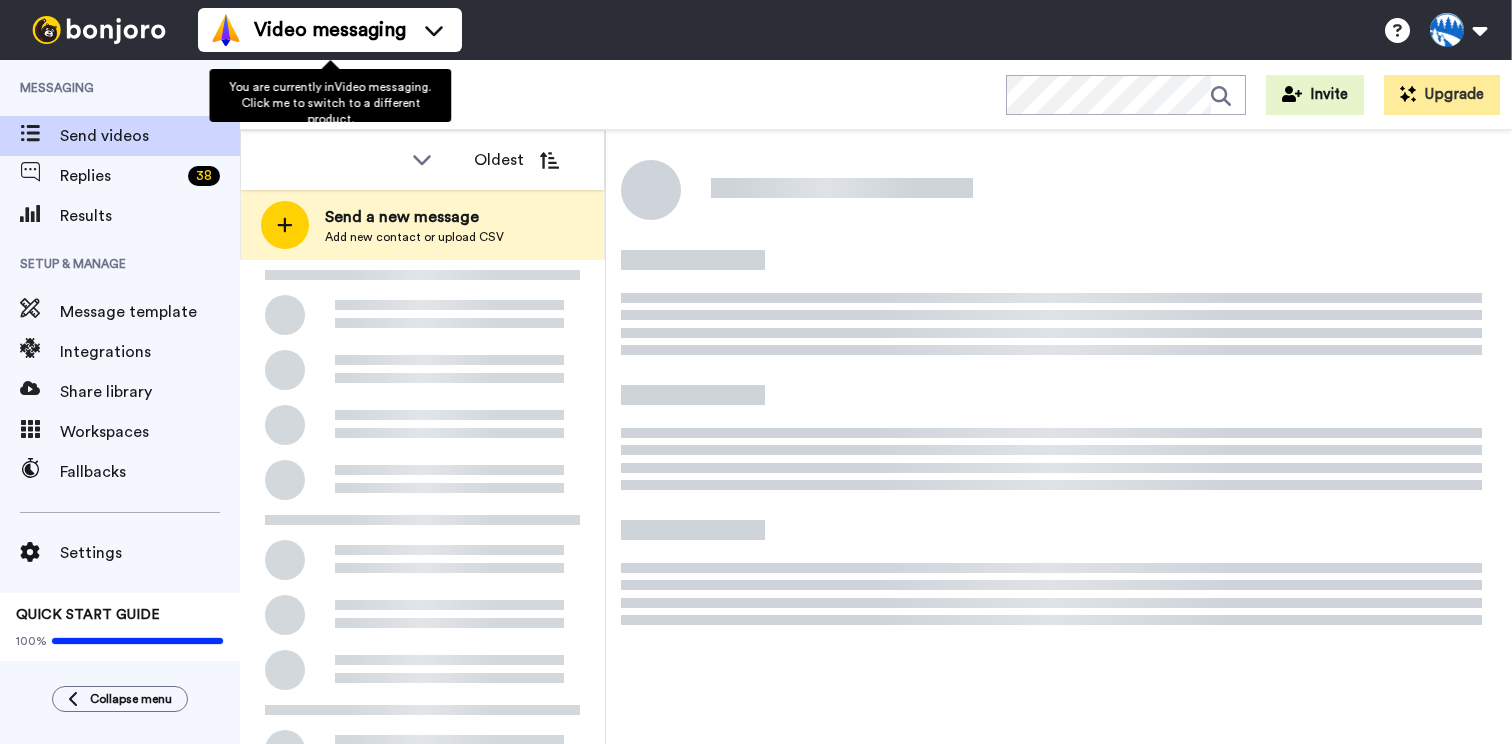 scroll, scrollTop: 0, scrollLeft: 0, axis: both 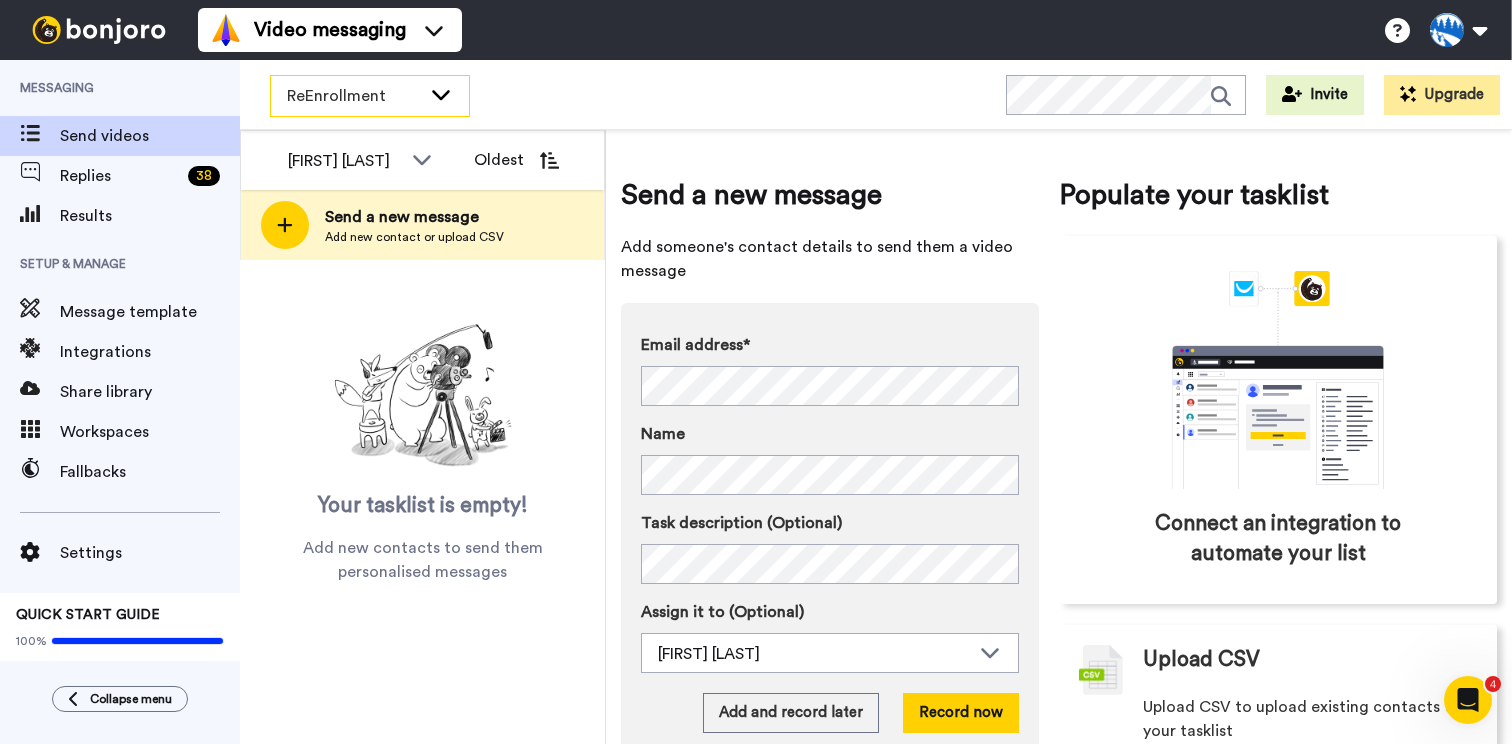 click on "ReEnrollment" at bounding box center [370, 96] 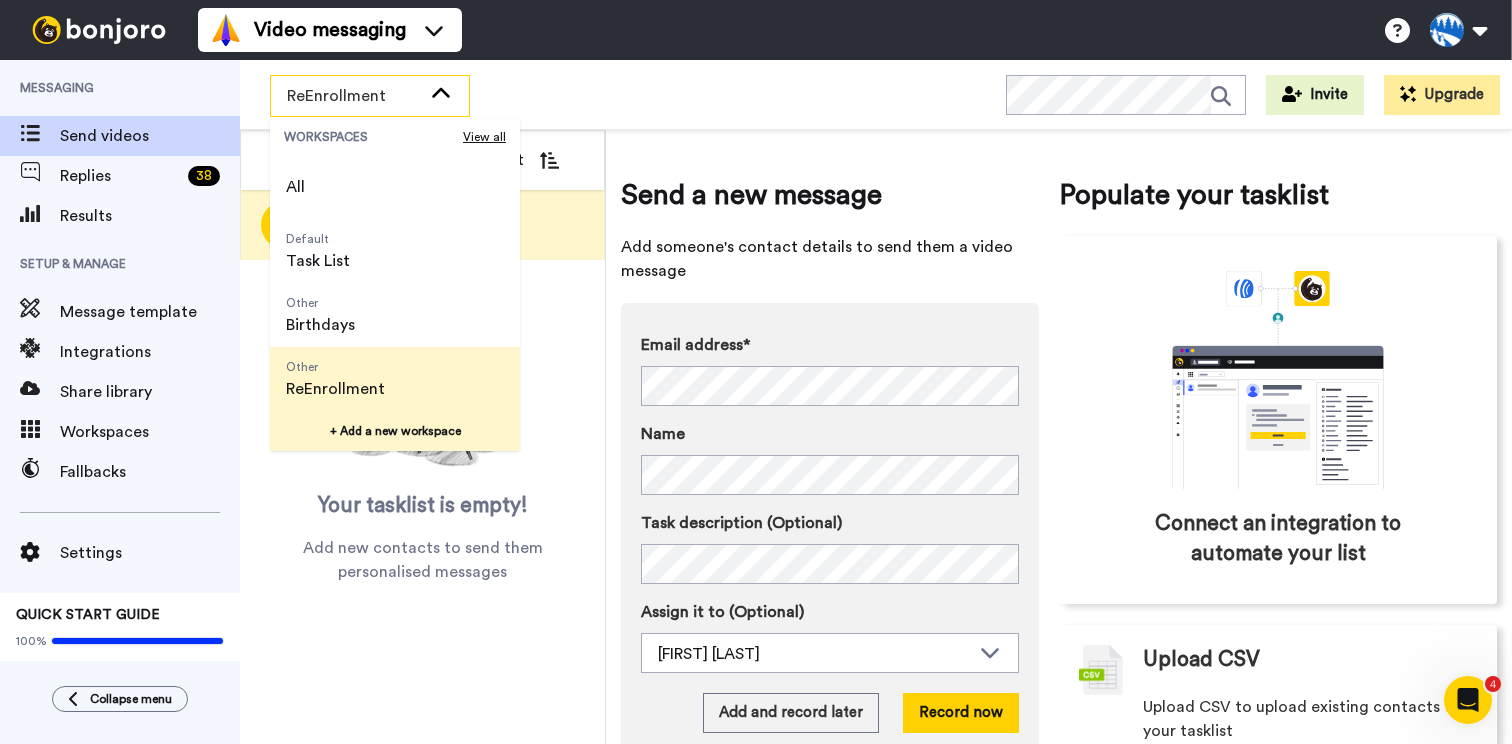 click on "+ Add a new workspace" at bounding box center [395, 431] 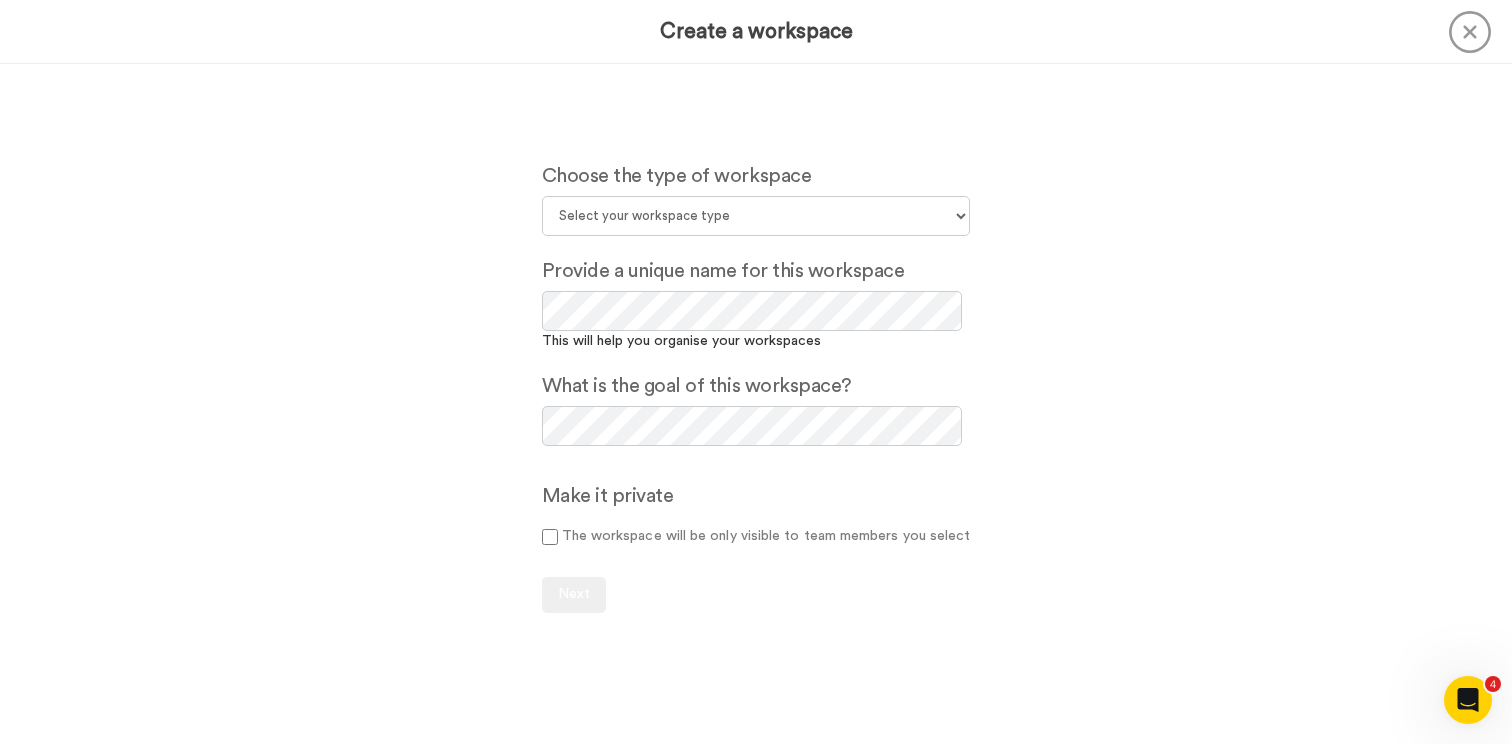 click on "Choose the type of workspace Select your workspace type Default Onboarding Activation Retention Team updates Prospecting Lead Conversion Thanking Upselling Seasonal Other Provide a unique name for this workspace This will help you organise your workspaces What is the goal of this workspace?" at bounding box center (756, 313) 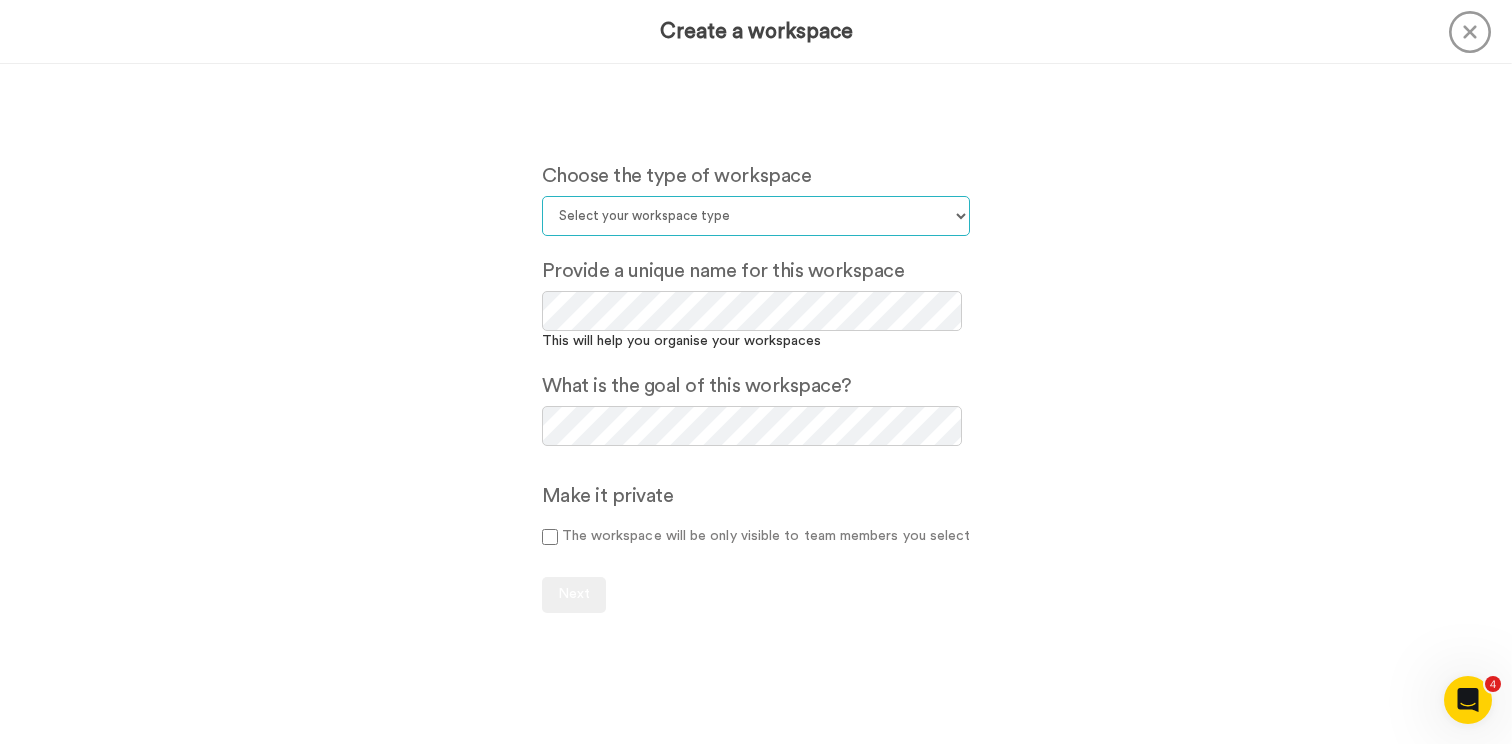 click on "Select your workspace type Default Onboarding Activation Retention Team updates Prospecting Lead Conversion Thanking Upselling Seasonal Other" at bounding box center (756, 216) 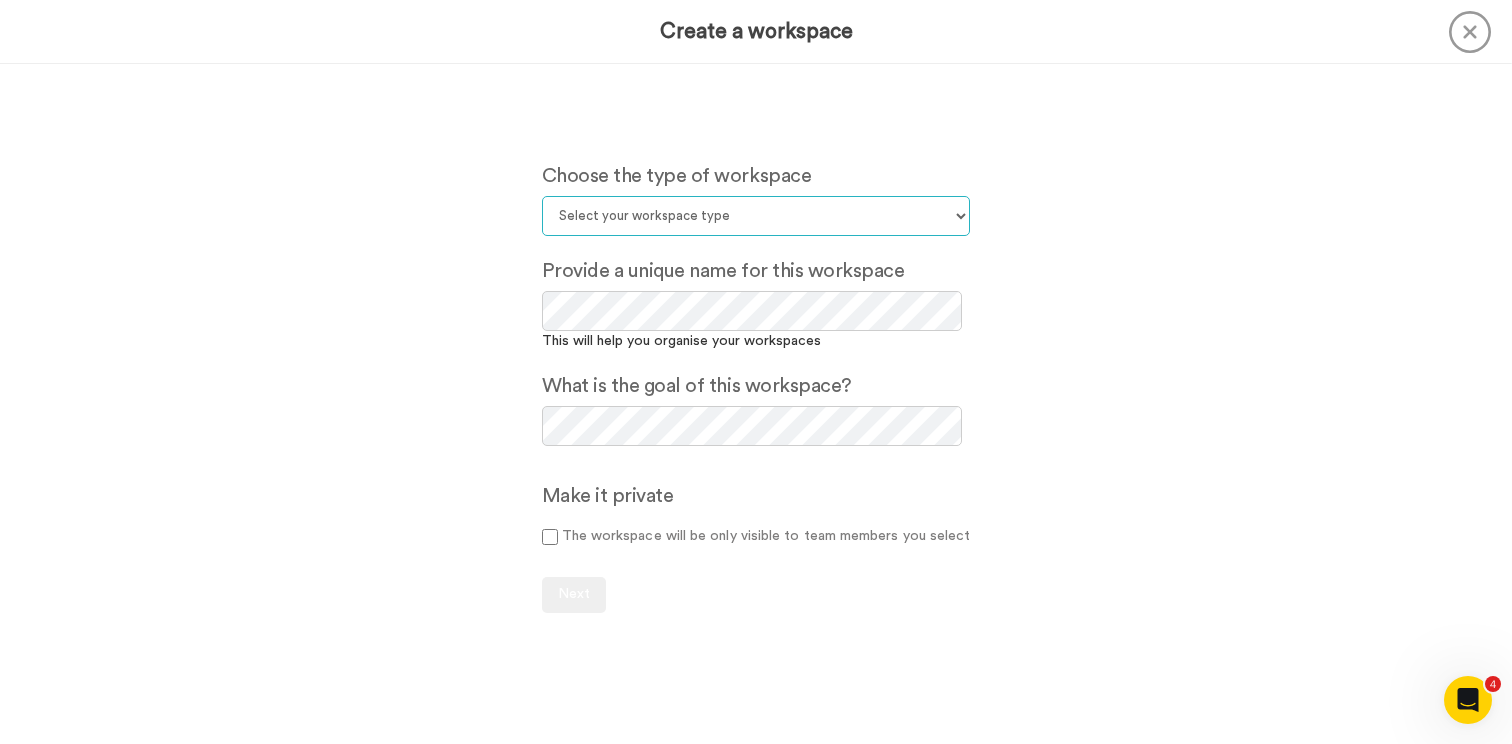select on "Lead Conversion" 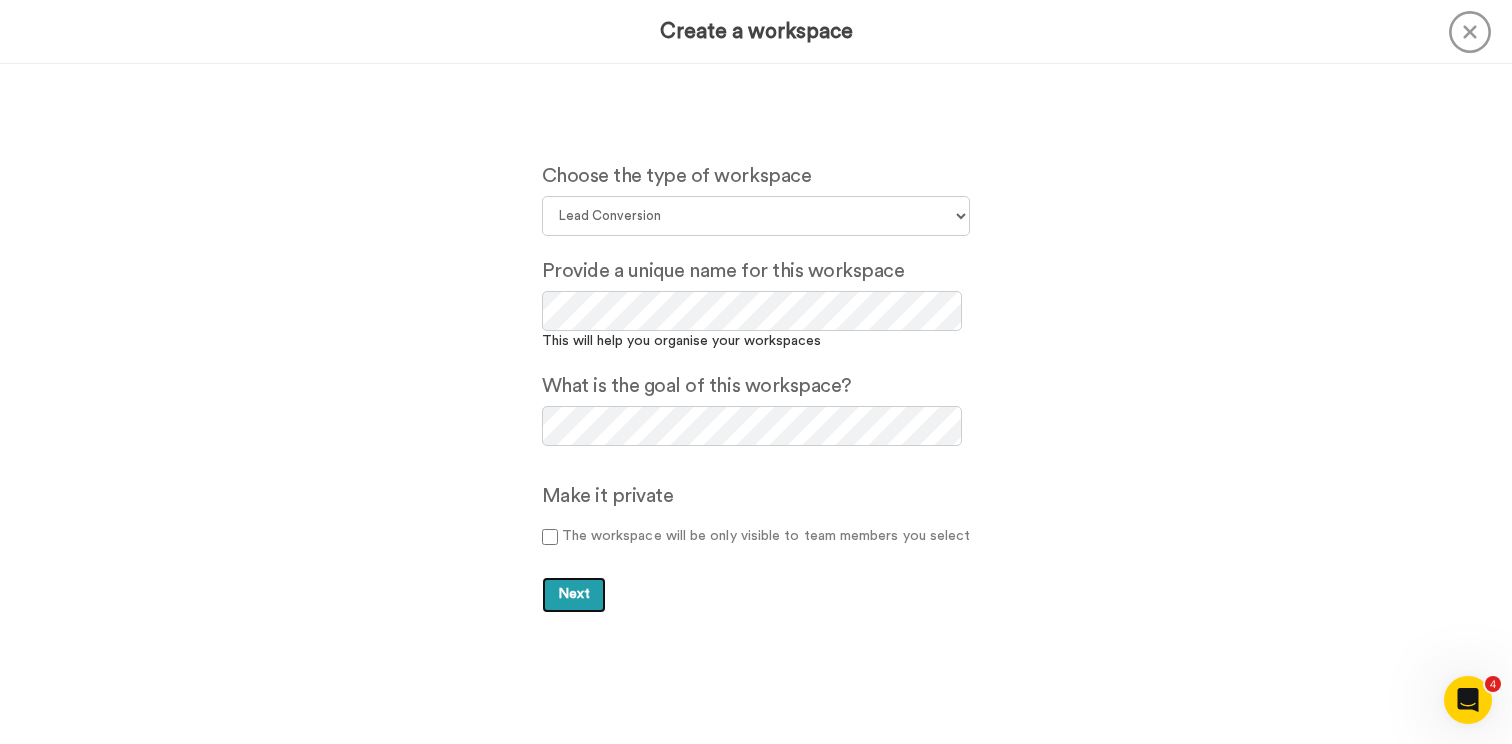 click on "Next" at bounding box center [574, 594] 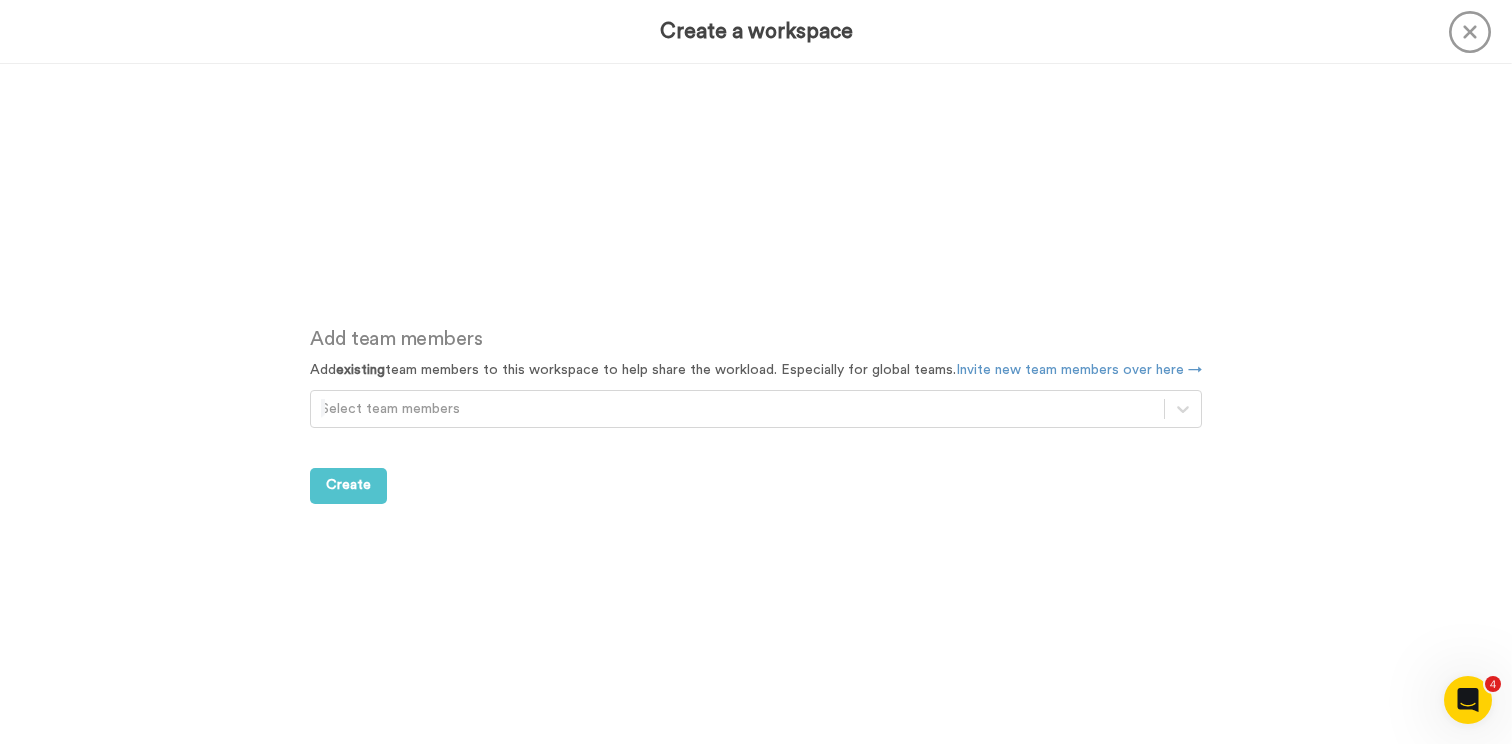 scroll, scrollTop: 680, scrollLeft: 0, axis: vertical 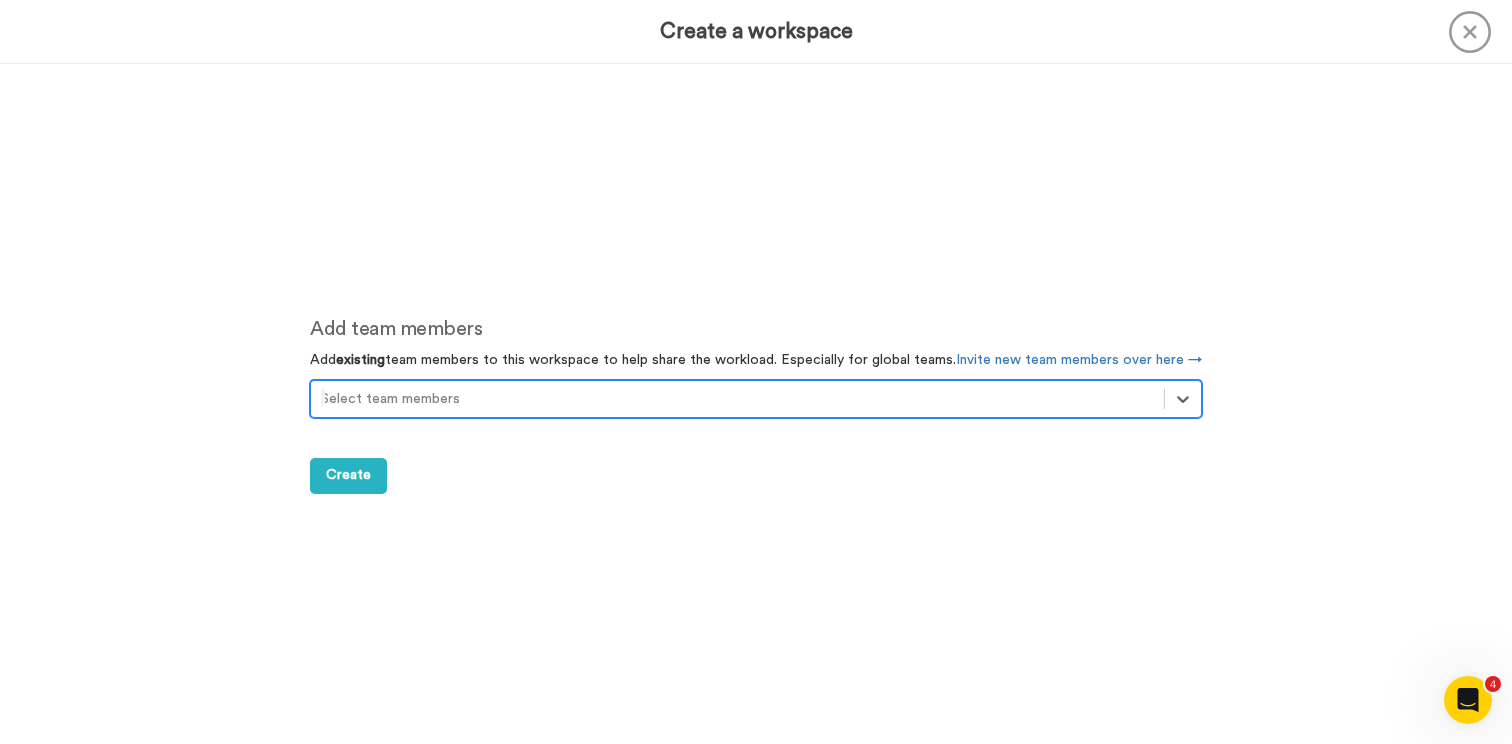 click at bounding box center (737, 399) 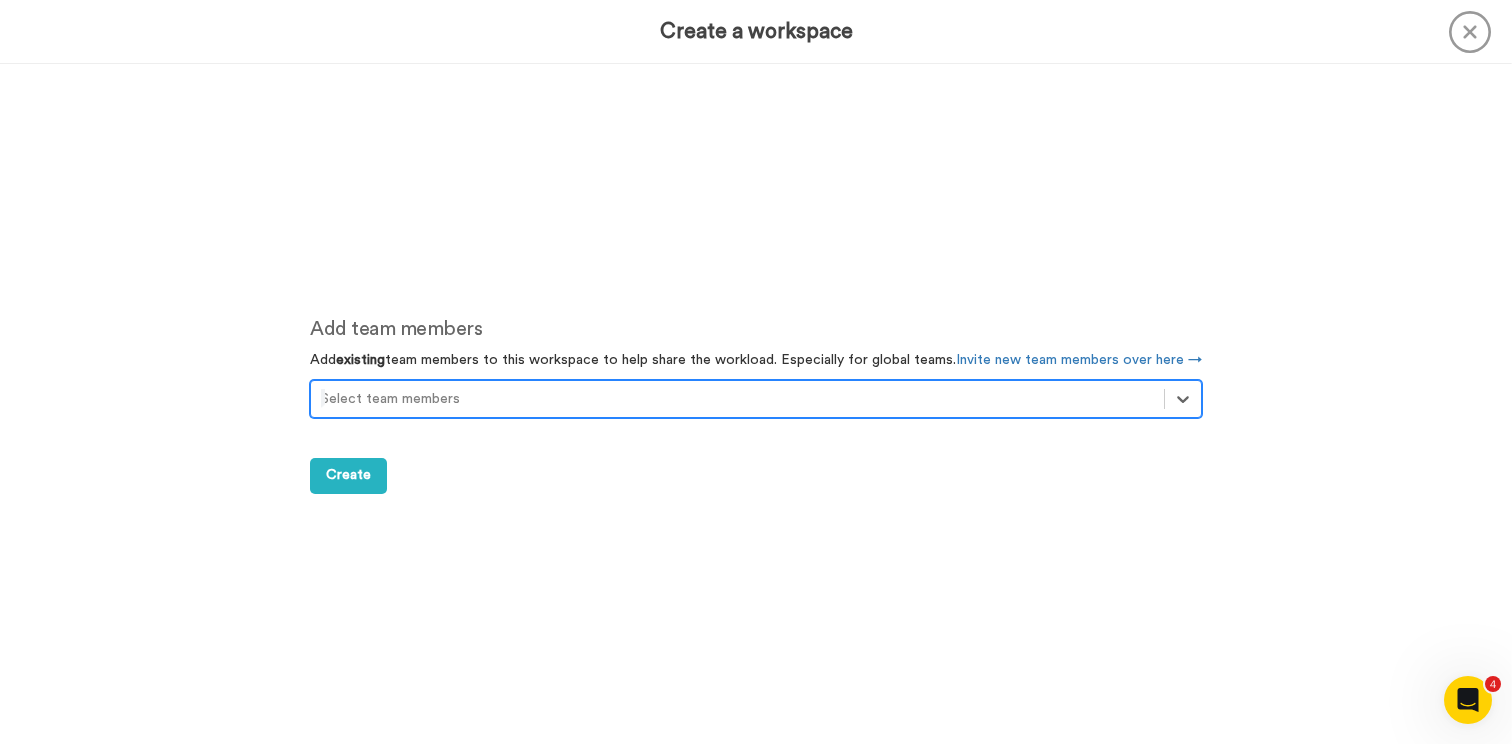 click at bounding box center [737, 399] 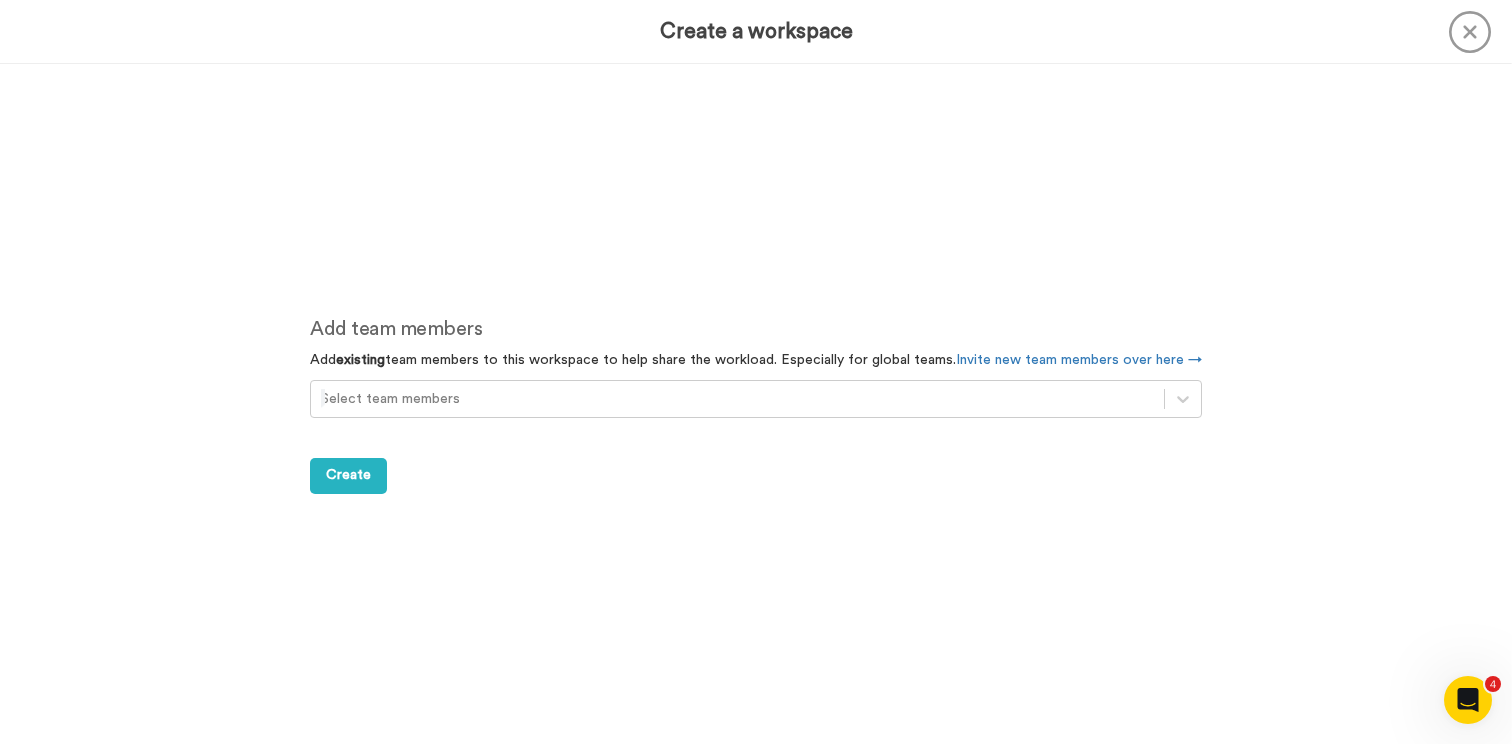 click on "Add team members Add  existing  team members to this workspace to help share the workload. Especially for global teams.  Invite new team members over here → Select team members Create" at bounding box center [756, 404] 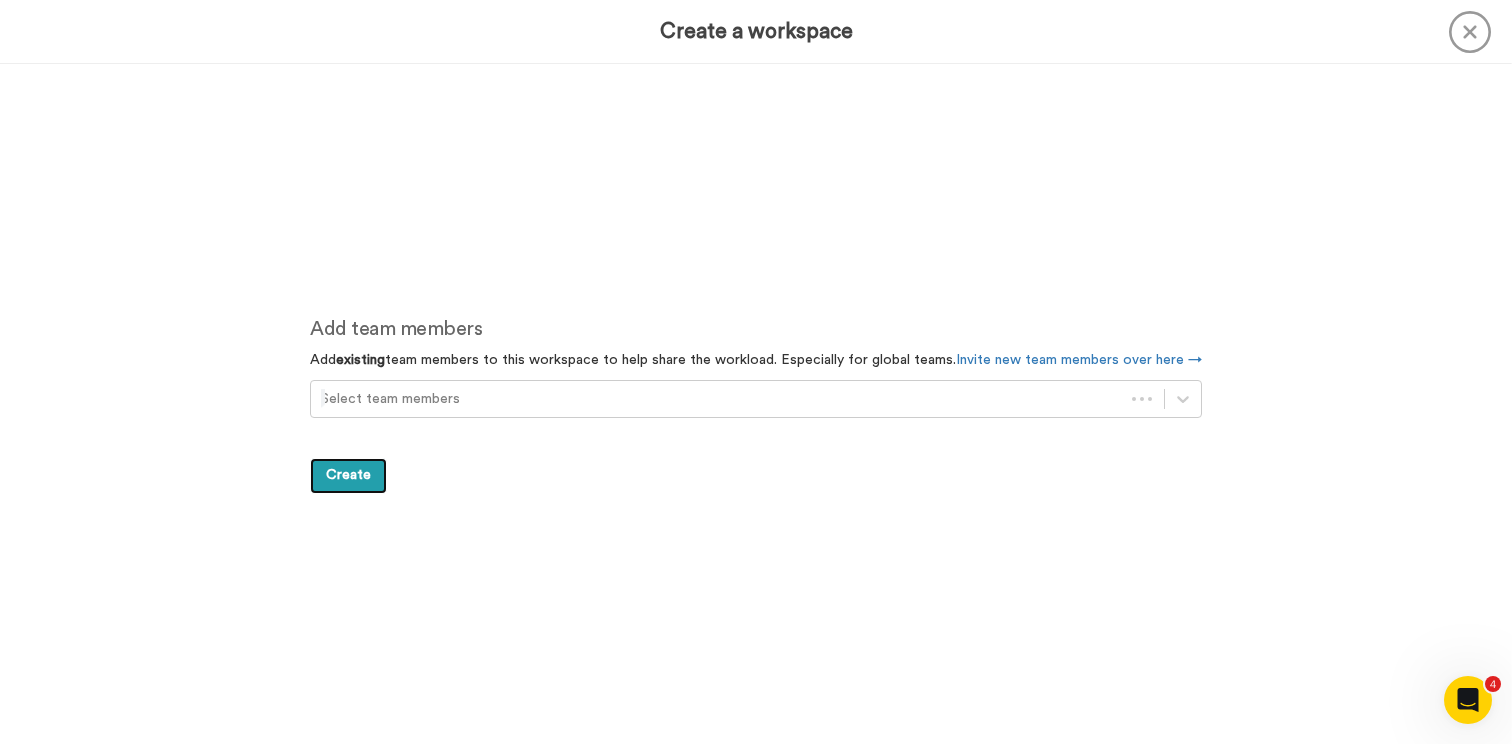 click on "Create" at bounding box center (348, 476) 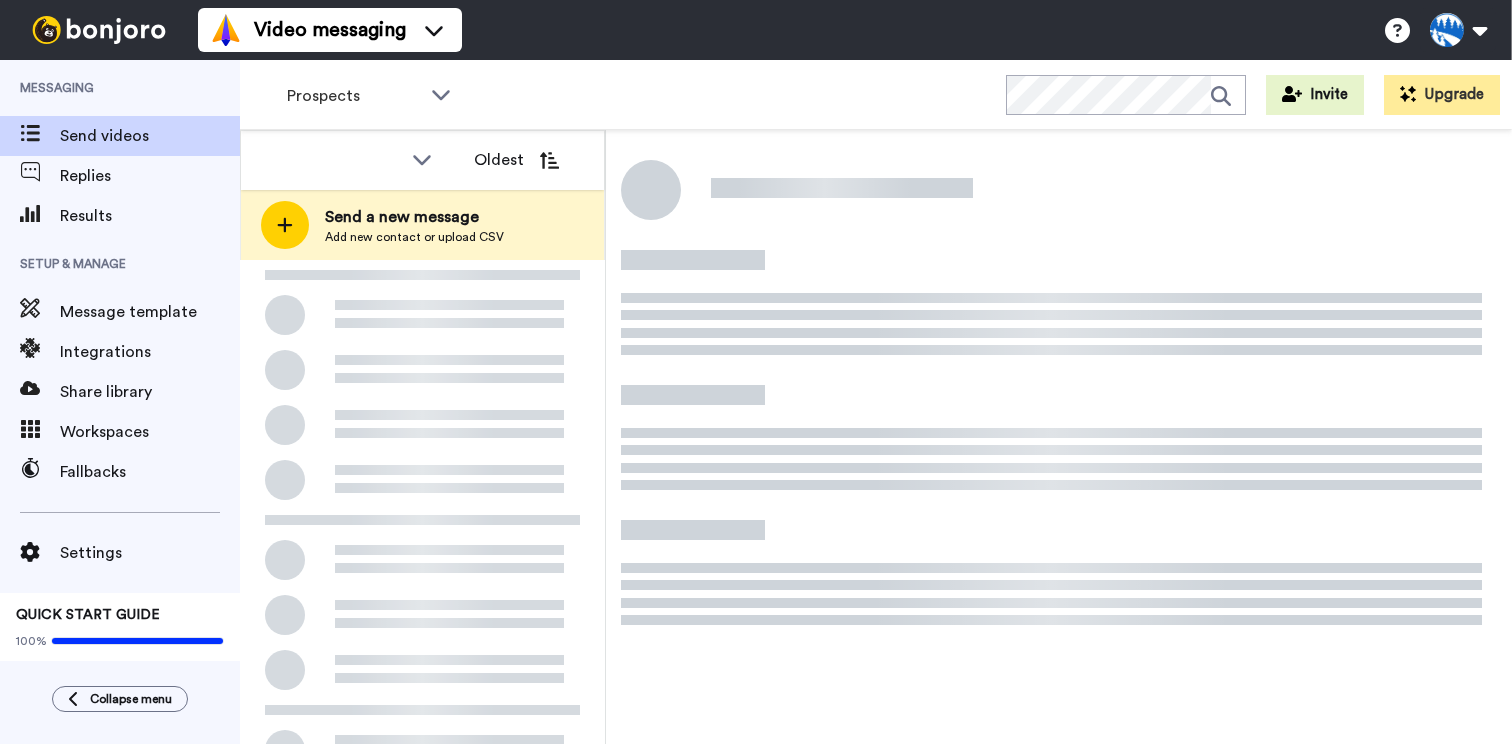 scroll, scrollTop: 0, scrollLeft: 0, axis: both 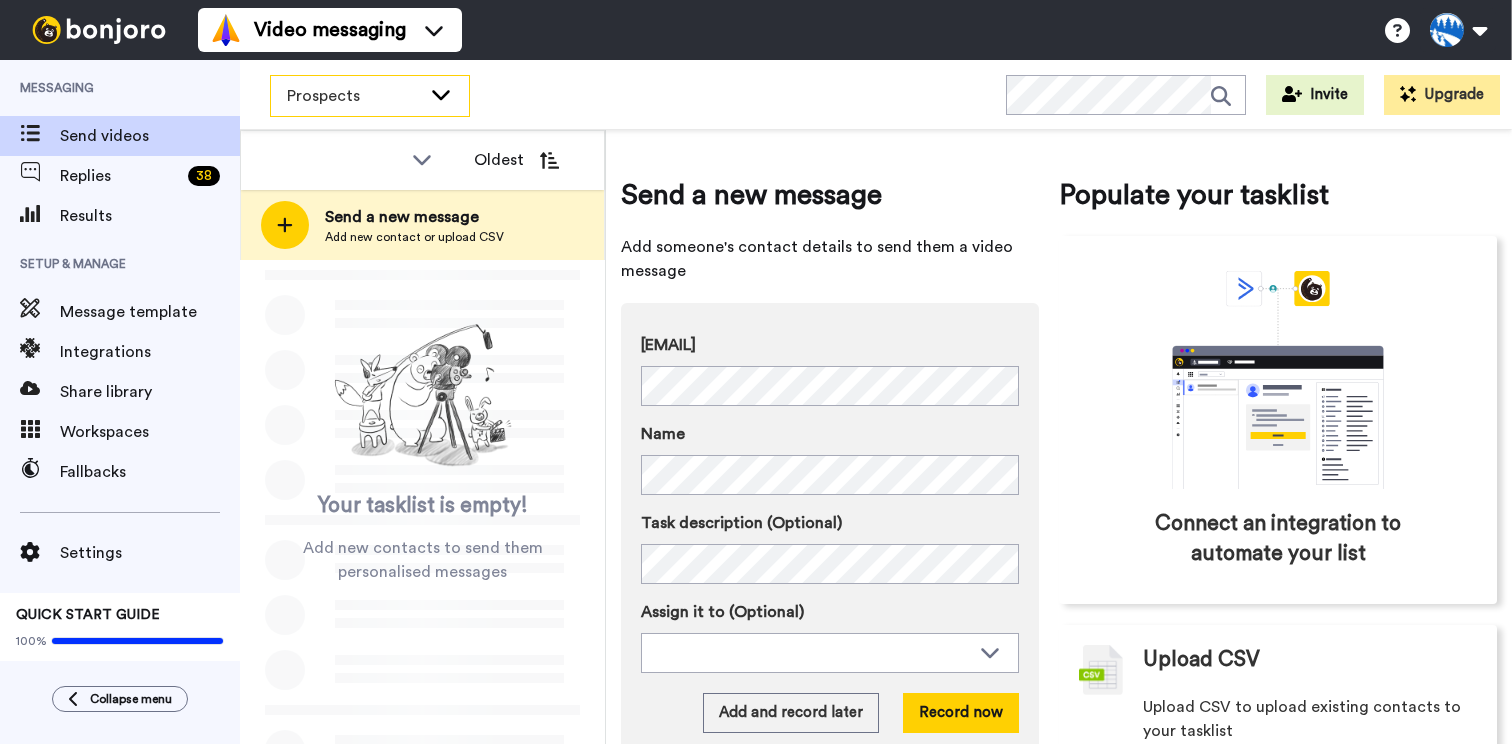 click on "Prospects" at bounding box center [370, 96] 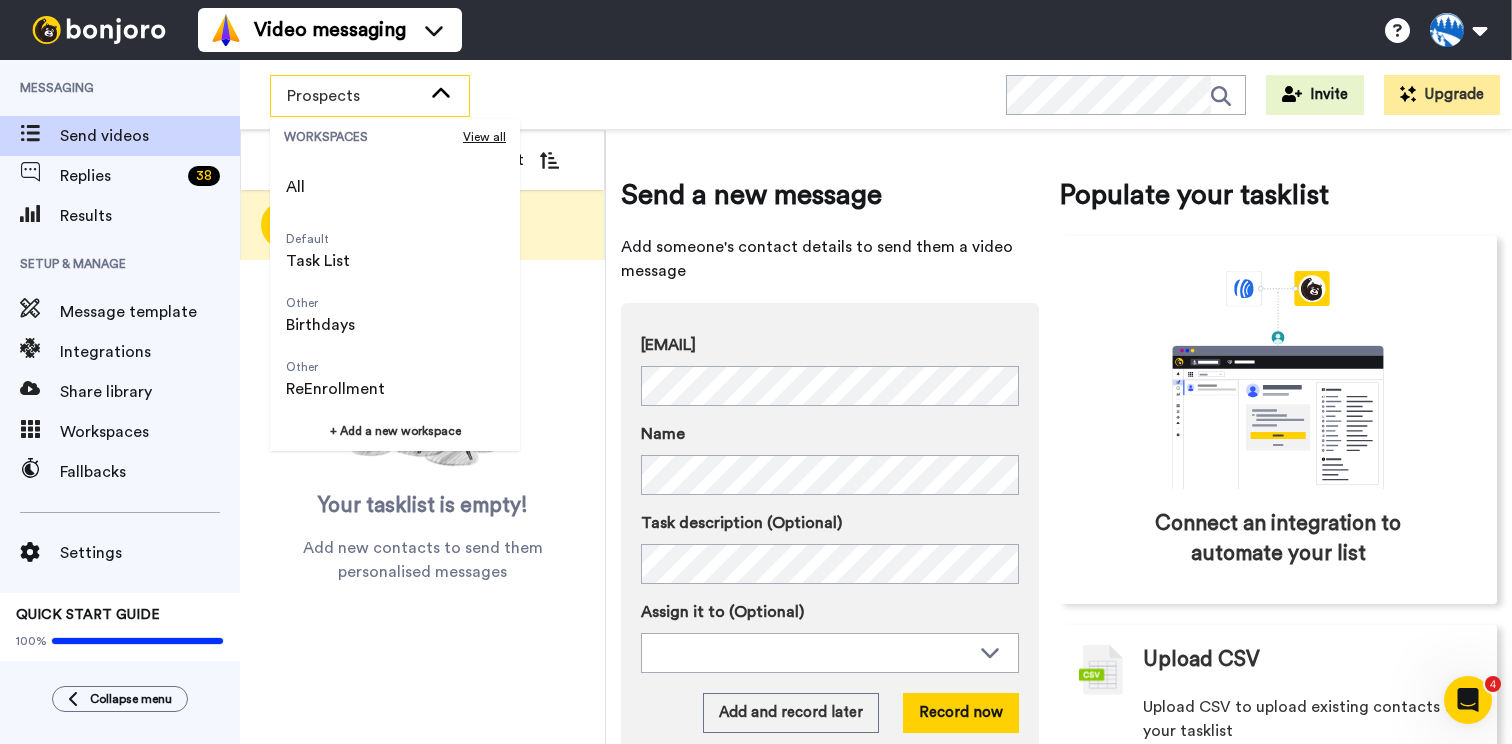 scroll, scrollTop: 0, scrollLeft: 0, axis: both 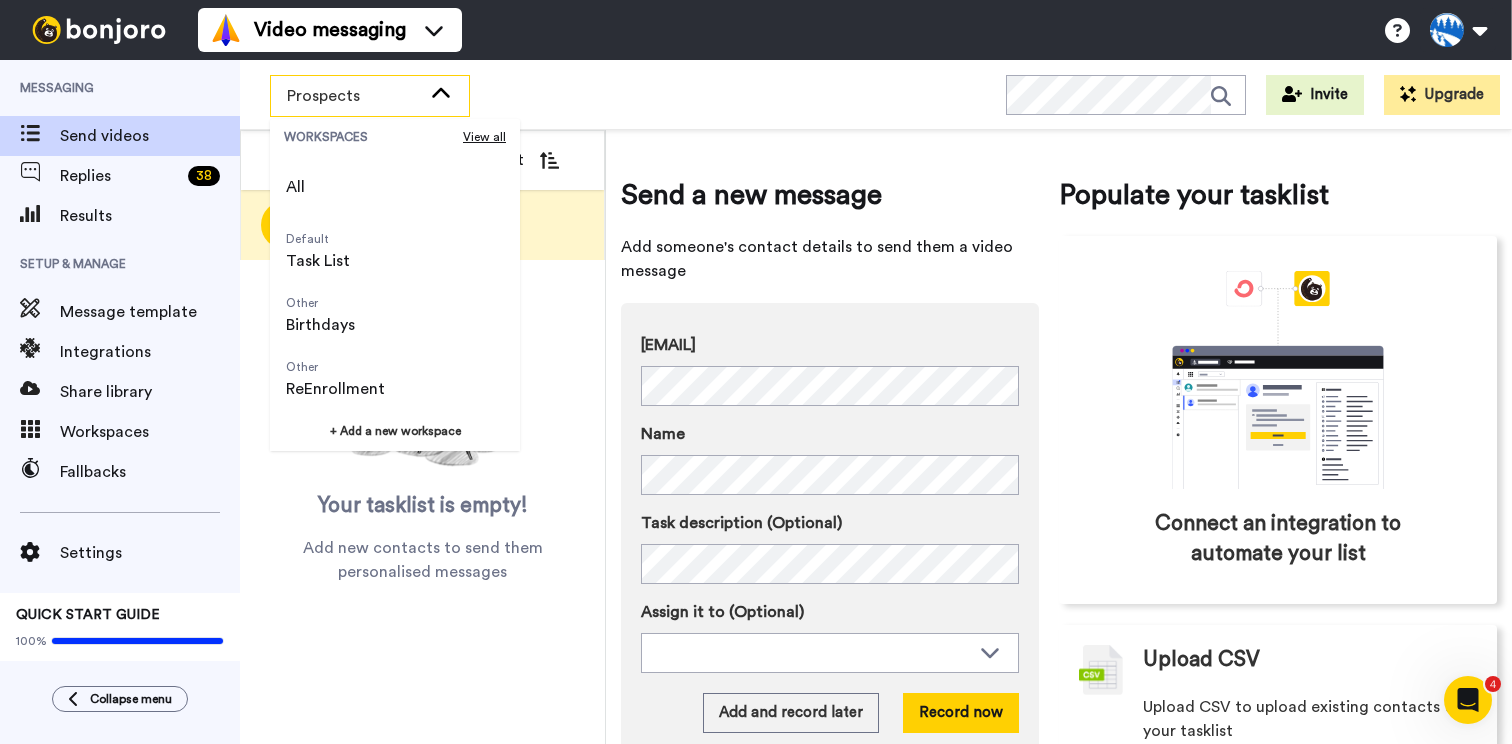 click on "Prospects" at bounding box center [370, 96] 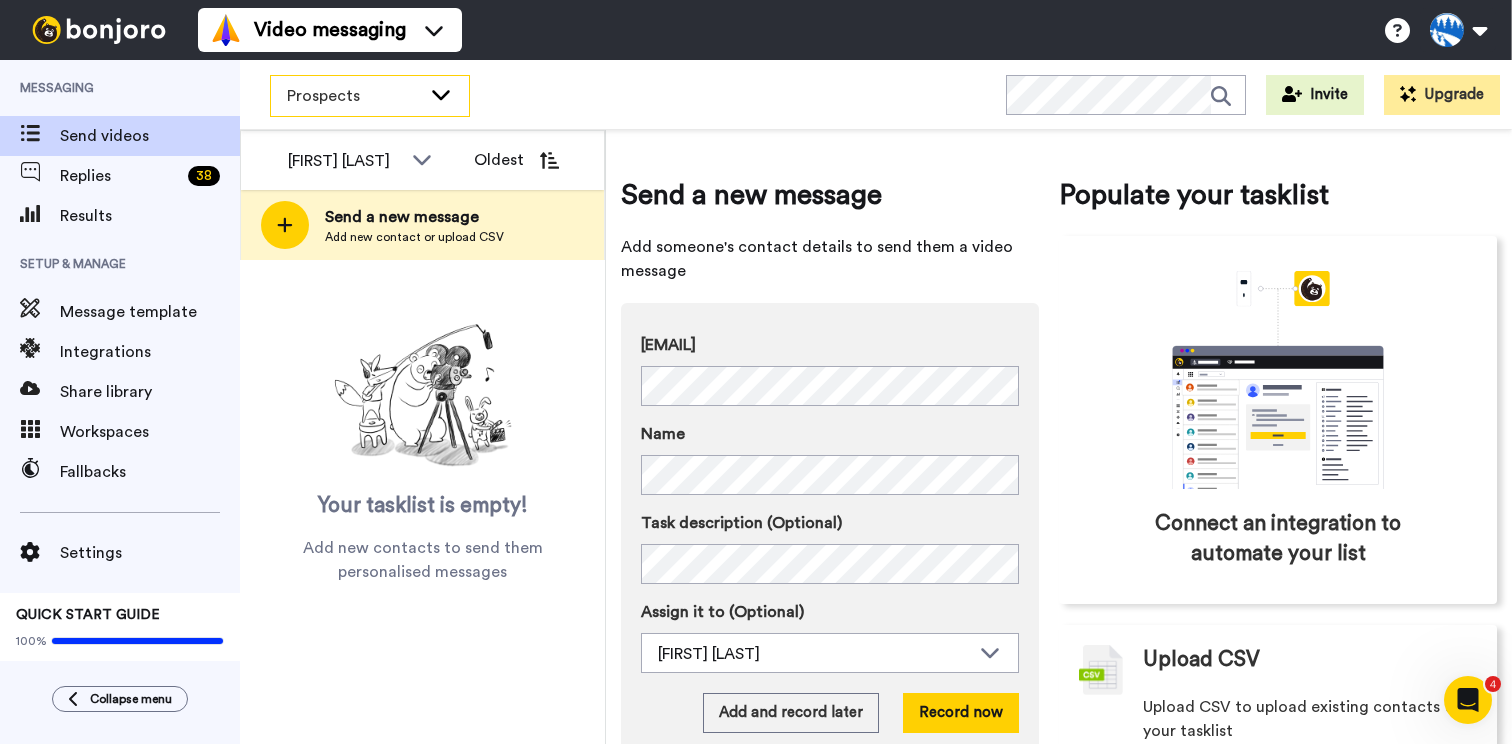 click on "Prospects" at bounding box center (354, 96) 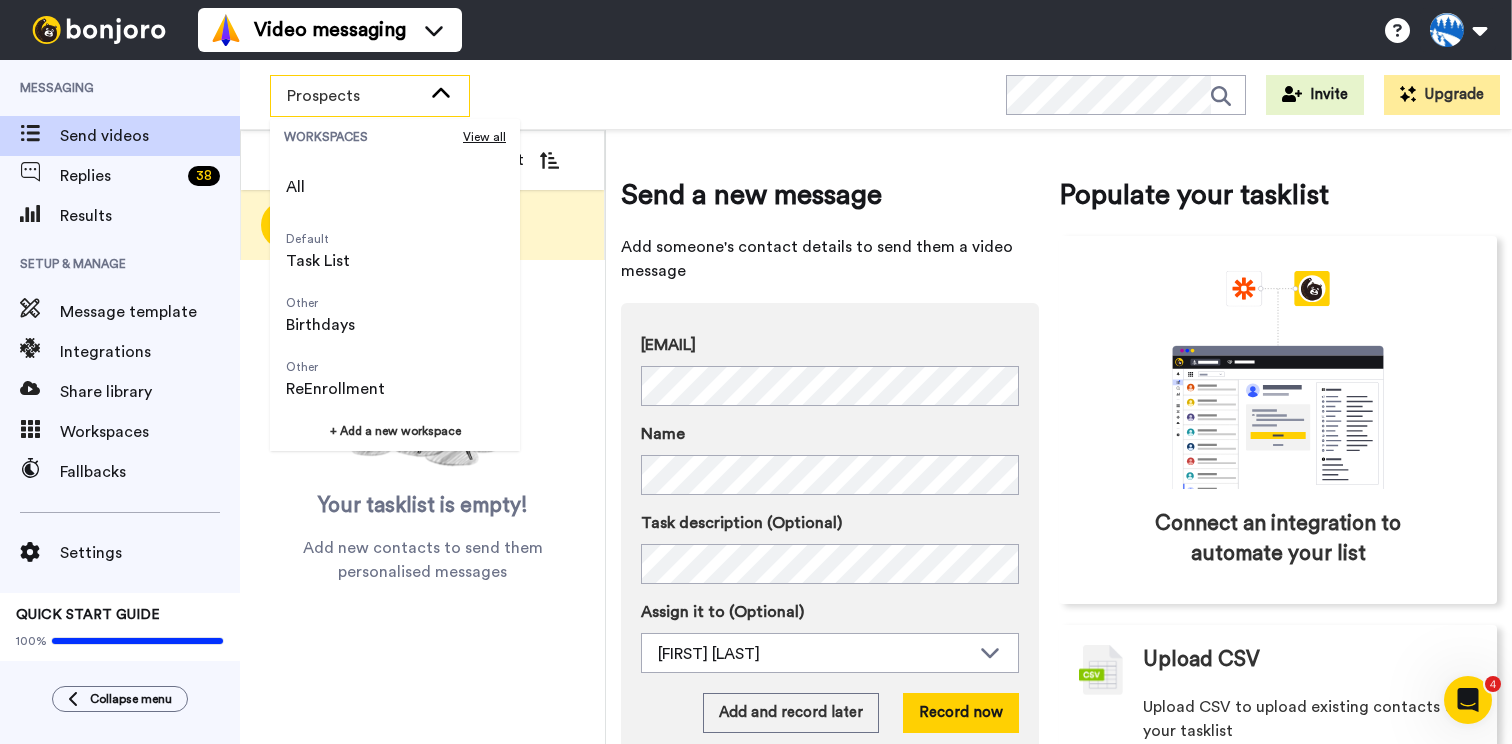 click on "Prospects" at bounding box center (354, 96) 